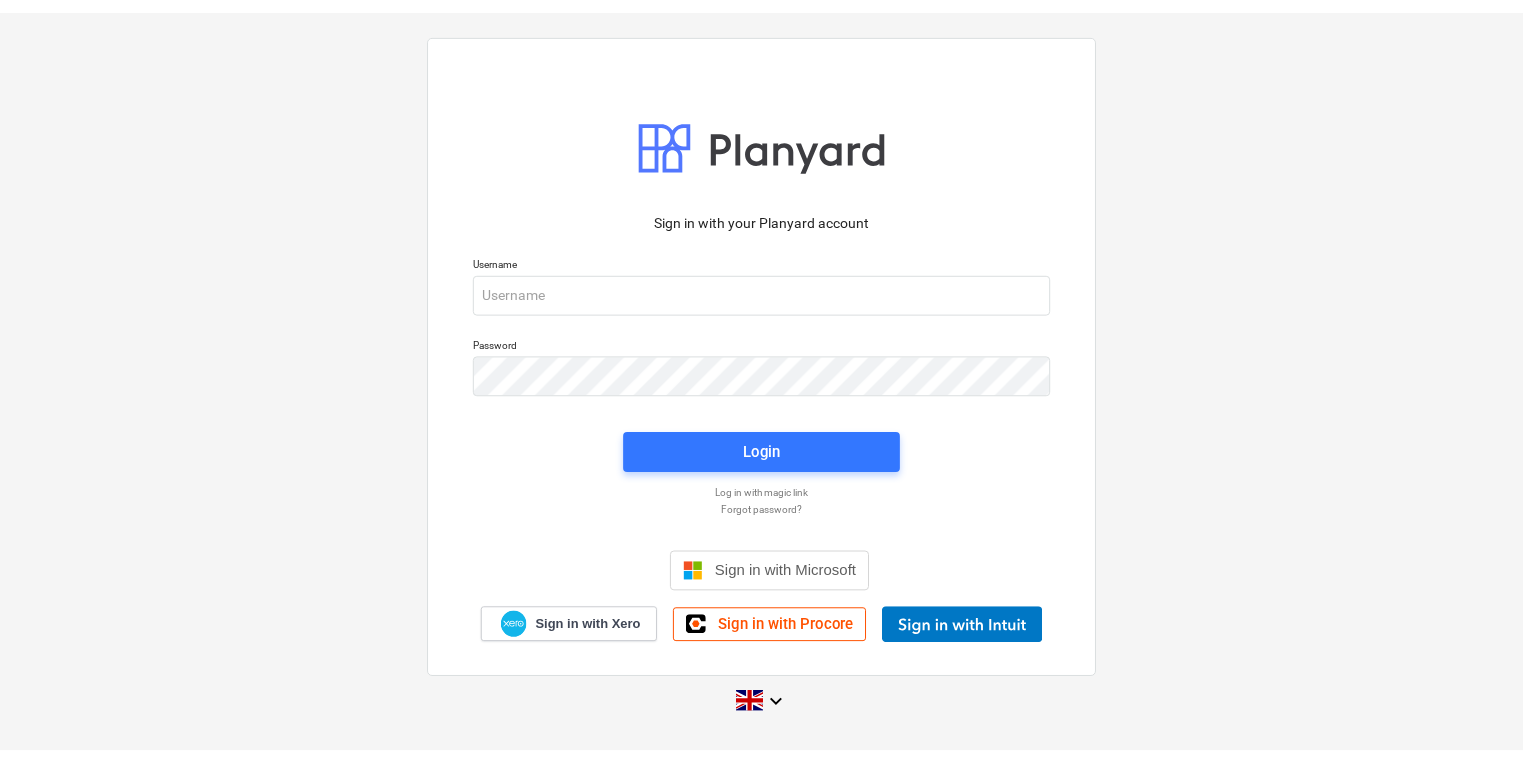 scroll, scrollTop: 0, scrollLeft: 0, axis: both 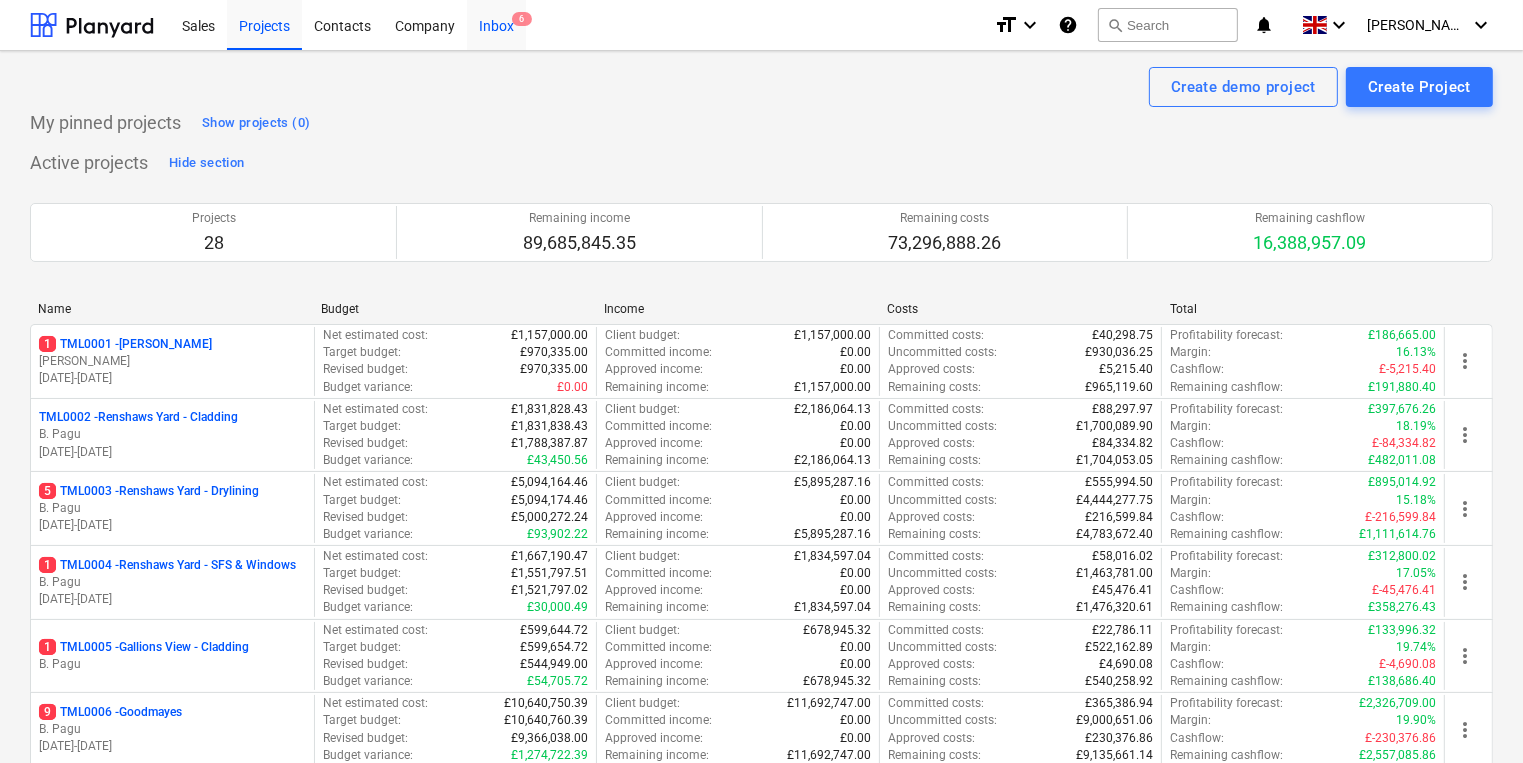 click on "Inbox 6" at bounding box center (496, 24) 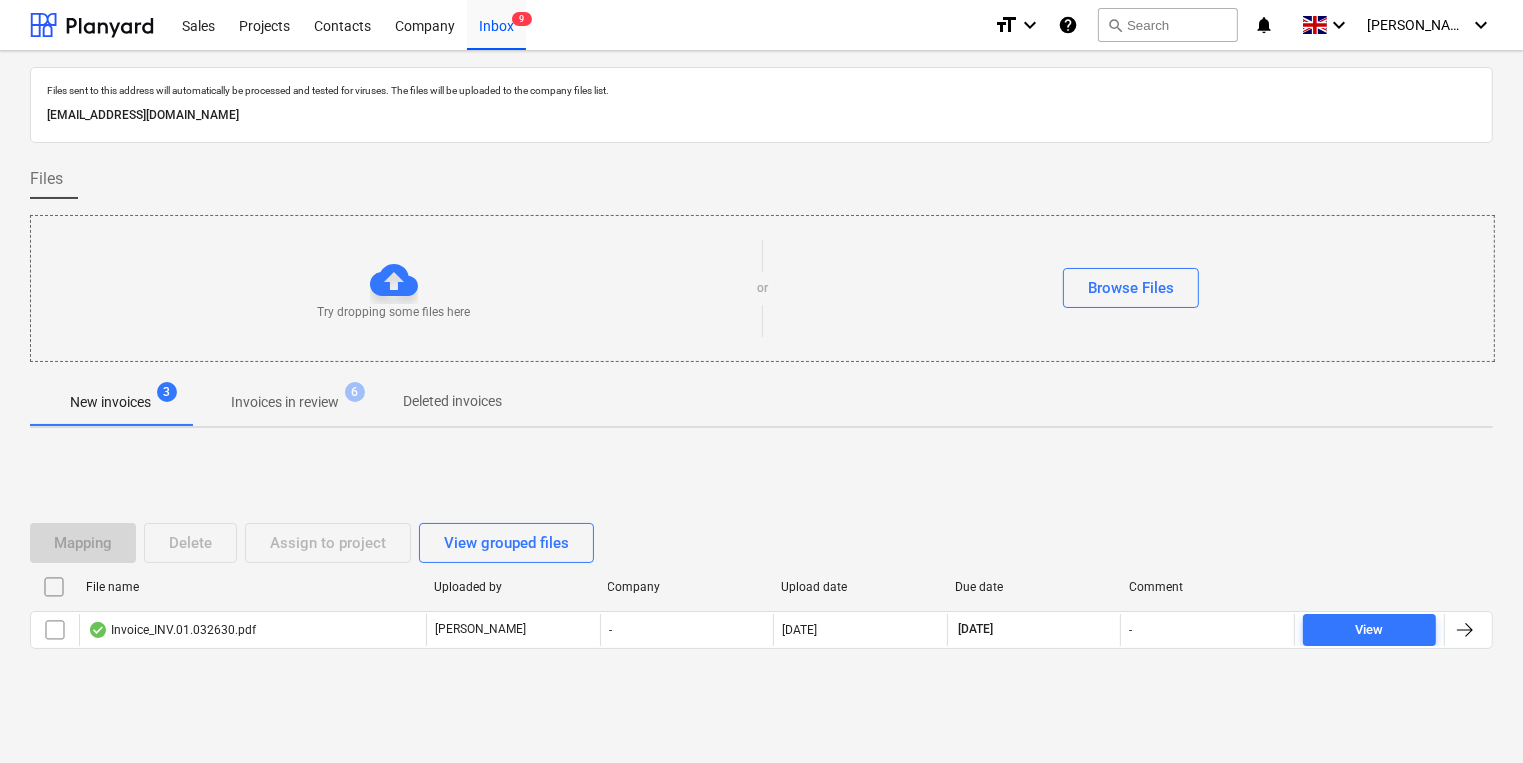 click on "Invoices in review" at bounding box center (285, 402) 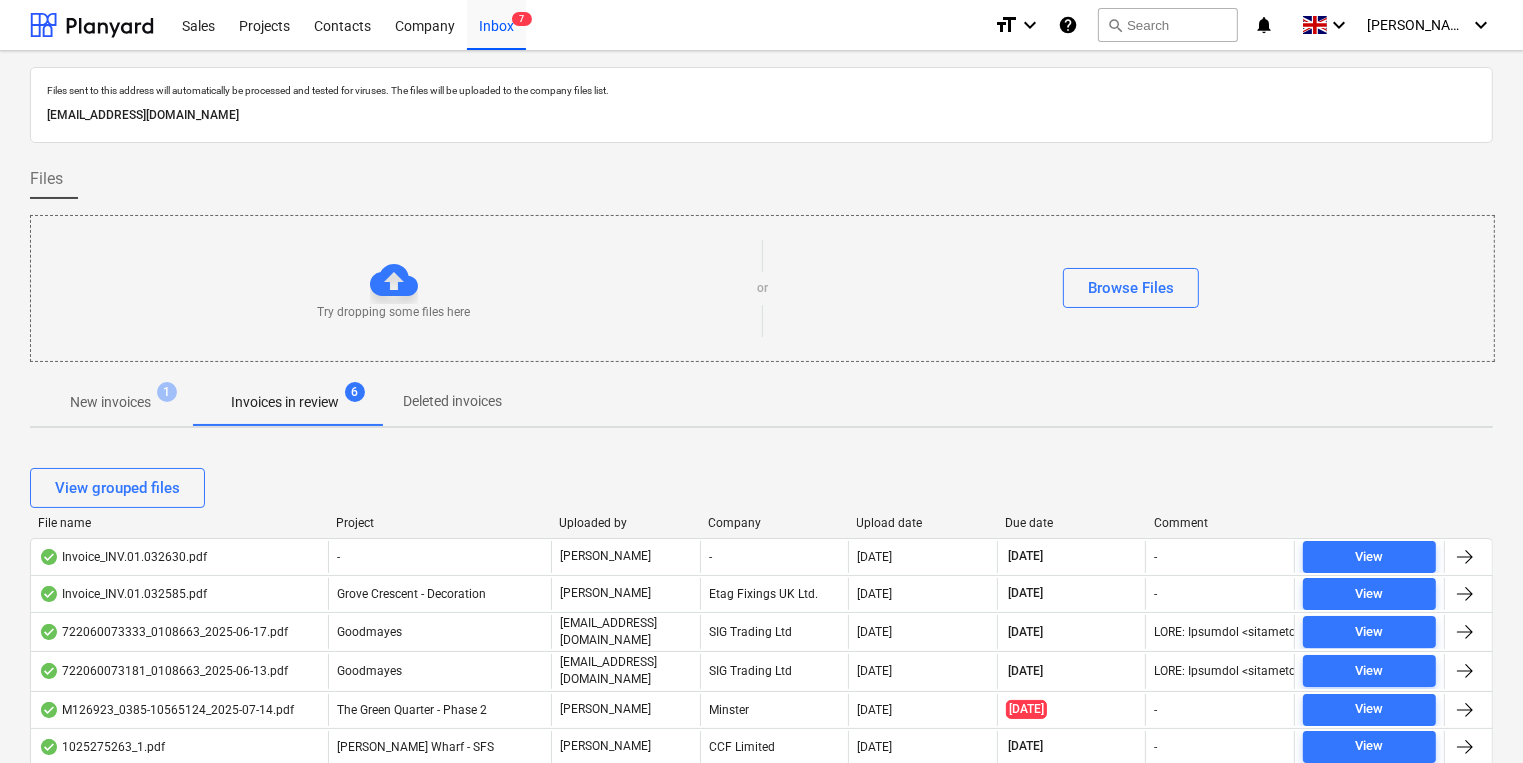 click on "Company" at bounding box center [774, 523] 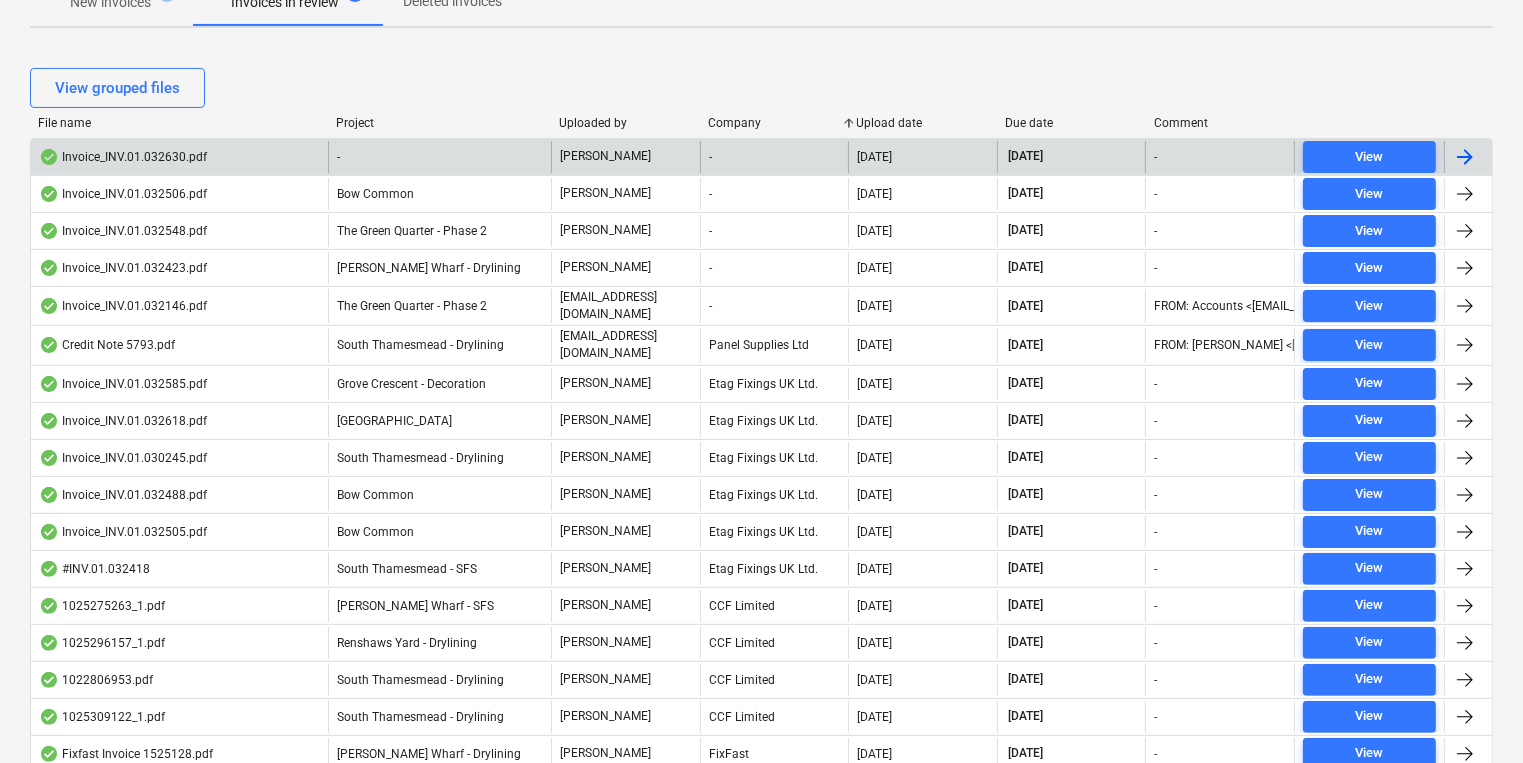 scroll, scrollTop: 0, scrollLeft: 0, axis: both 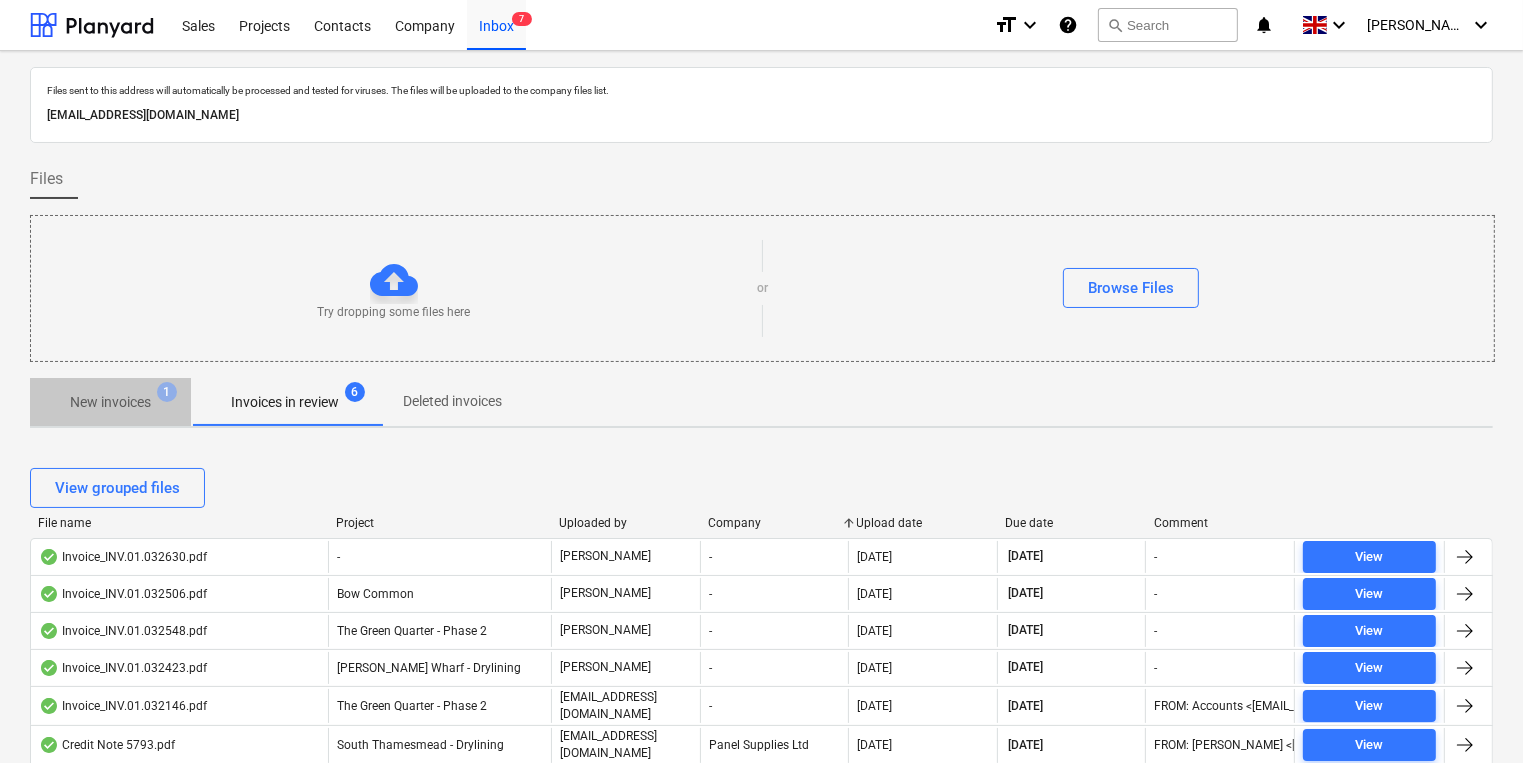 click on "New invoices" at bounding box center [110, 402] 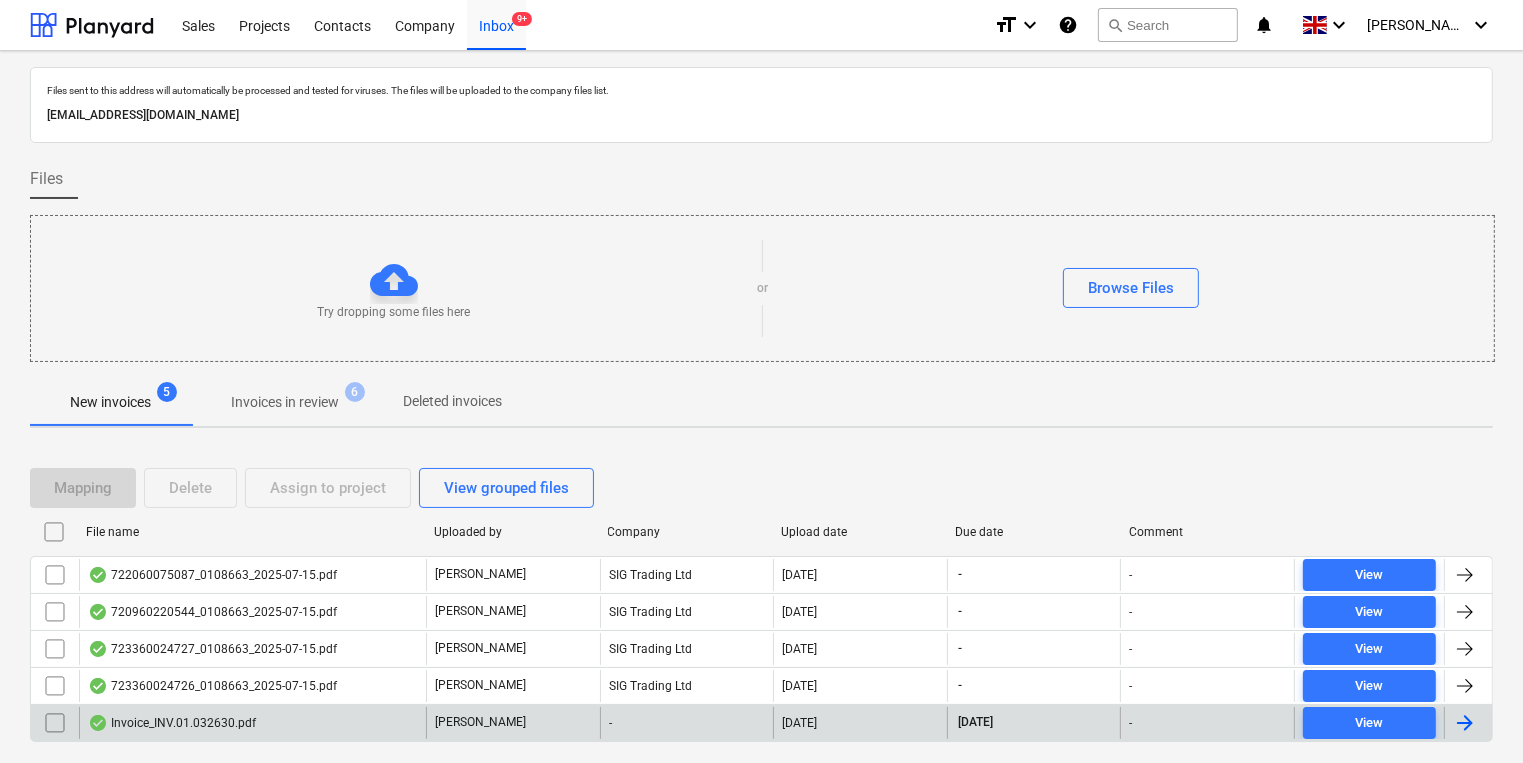 click on "Invoice_INV.01.032630.pdf" at bounding box center (252, 723) 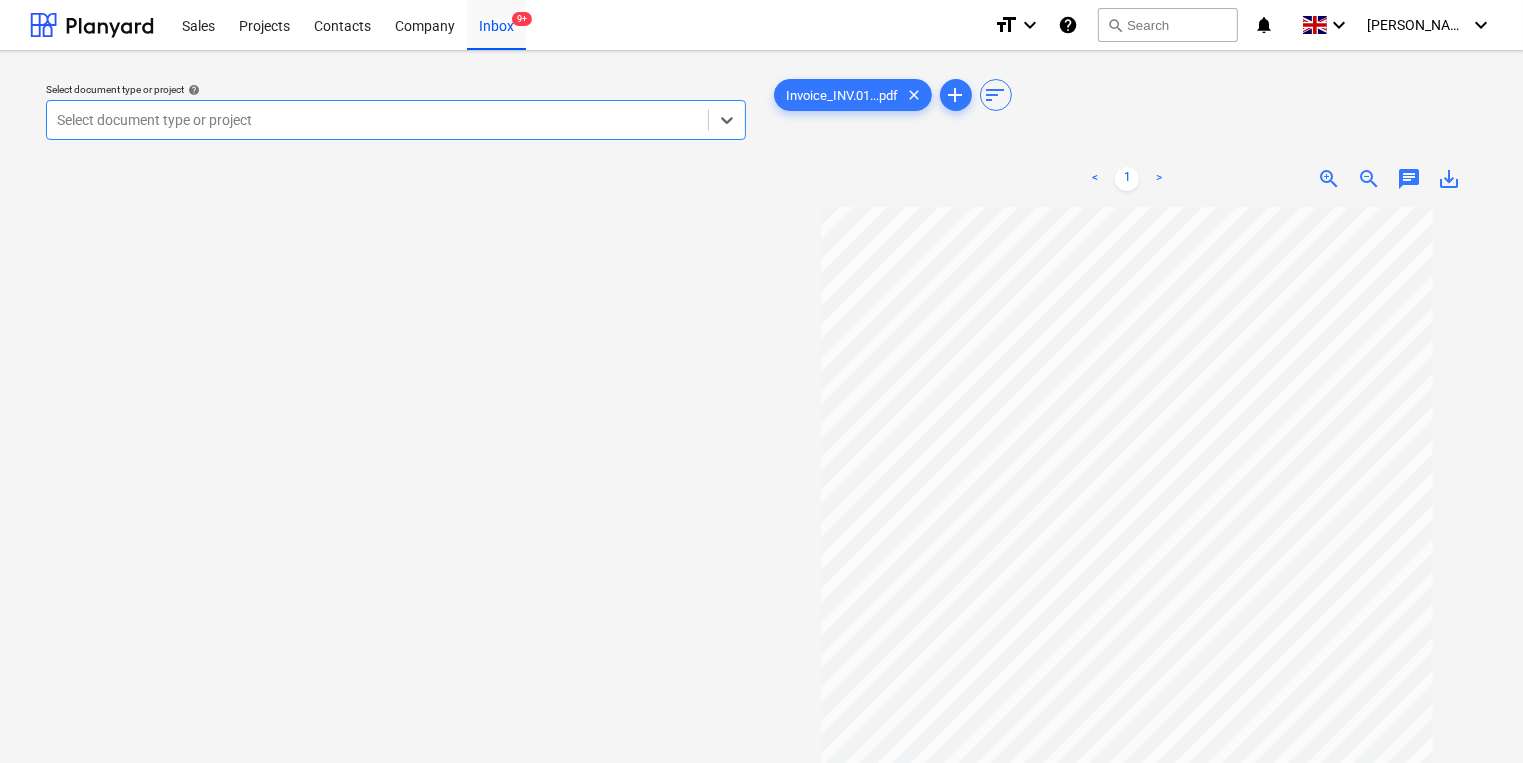 click at bounding box center (377, 120) 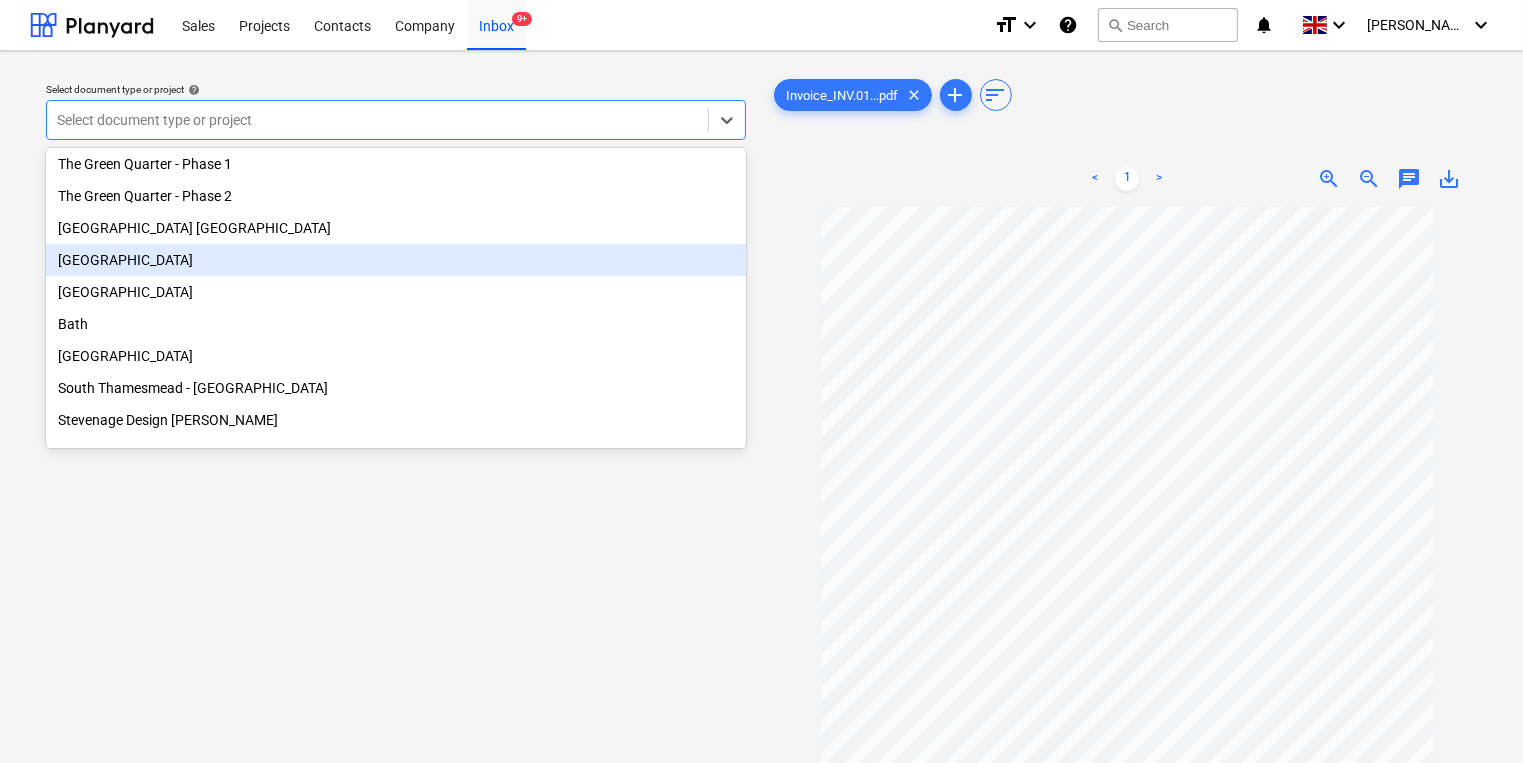 scroll, scrollTop: 295, scrollLeft: 0, axis: vertical 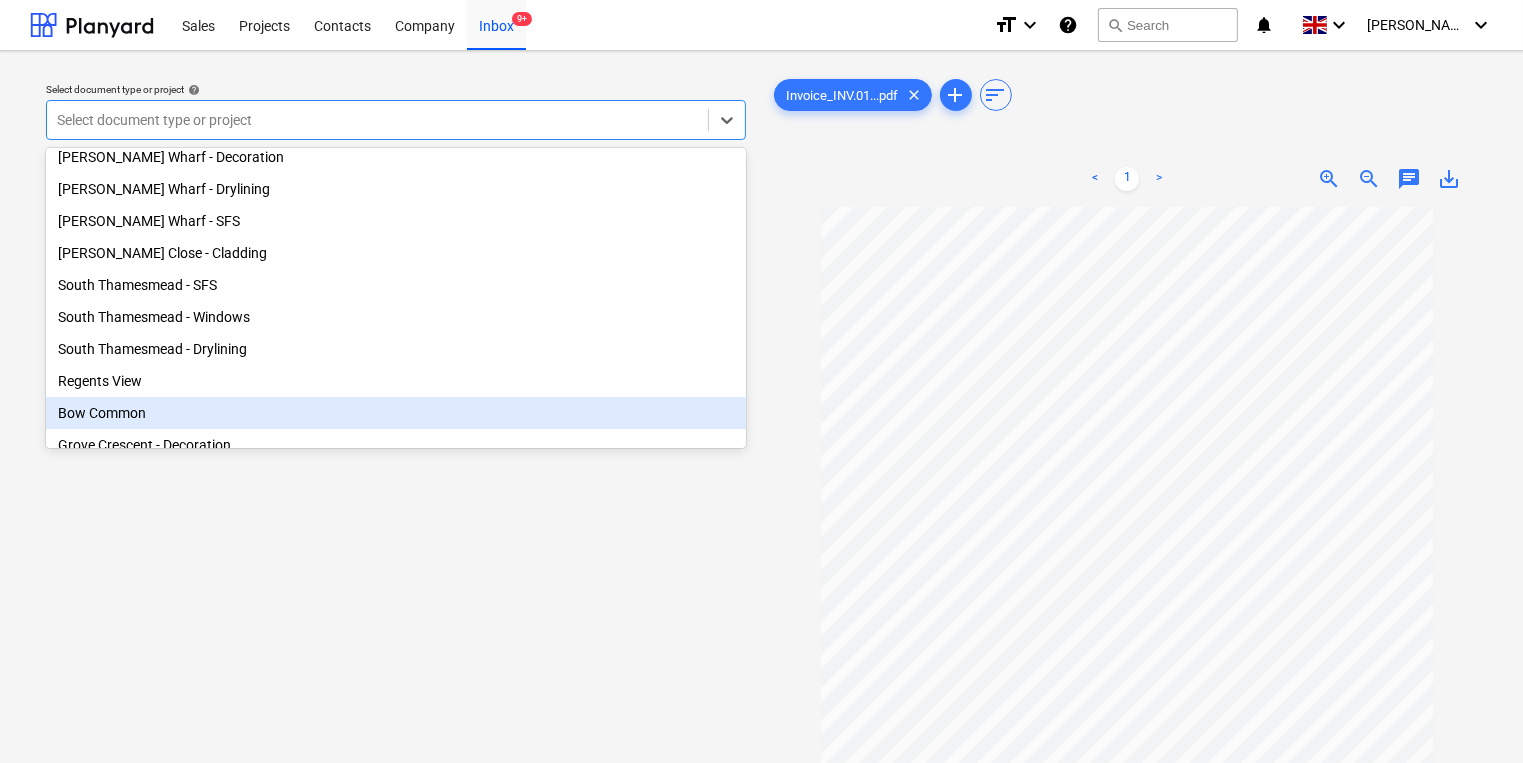 click on "Bow Common" at bounding box center [396, 413] 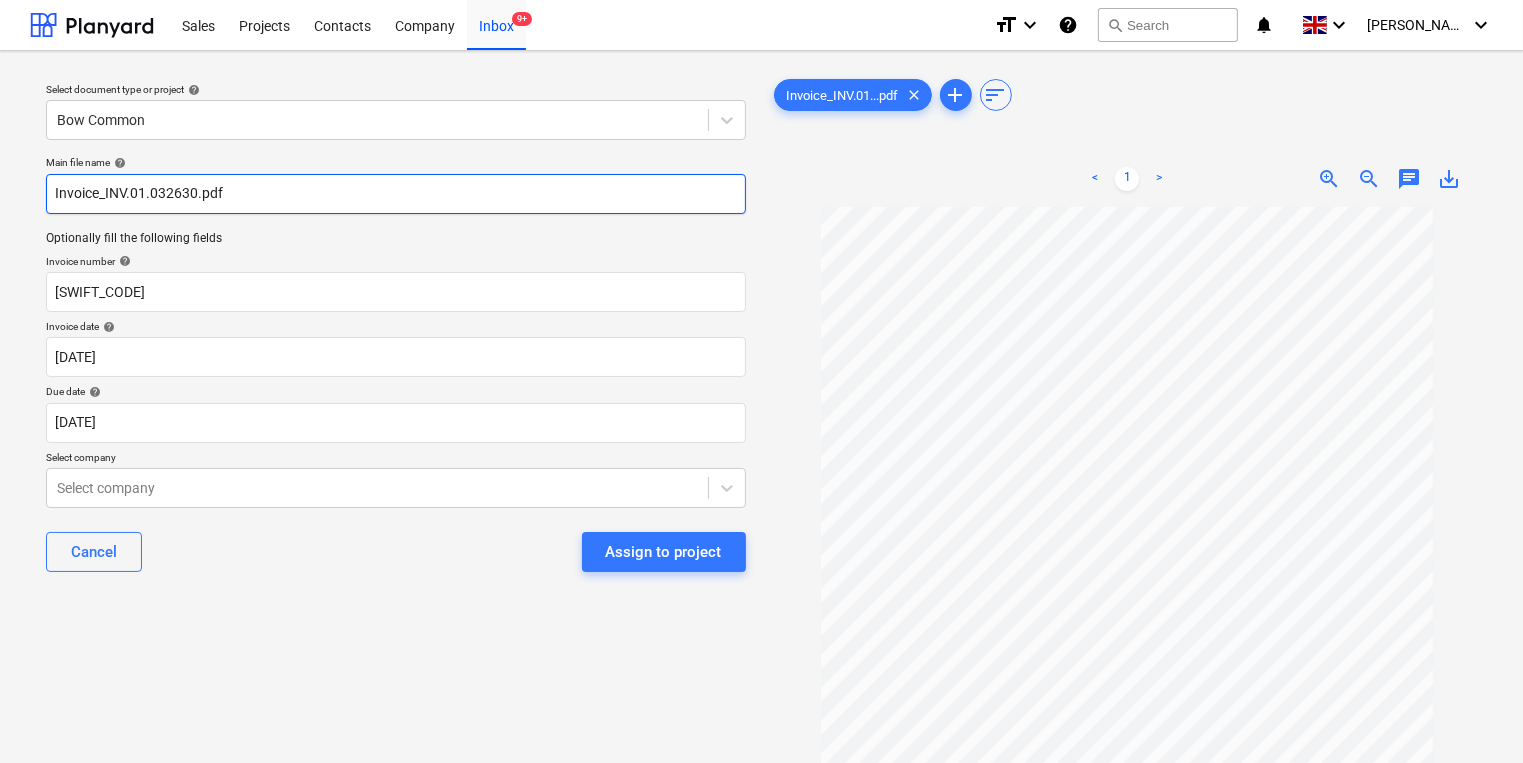 drag, startPoint x: 106, startPoint y: 195, endPoint x: 195, endPoint y: 193, distance: 89.02247 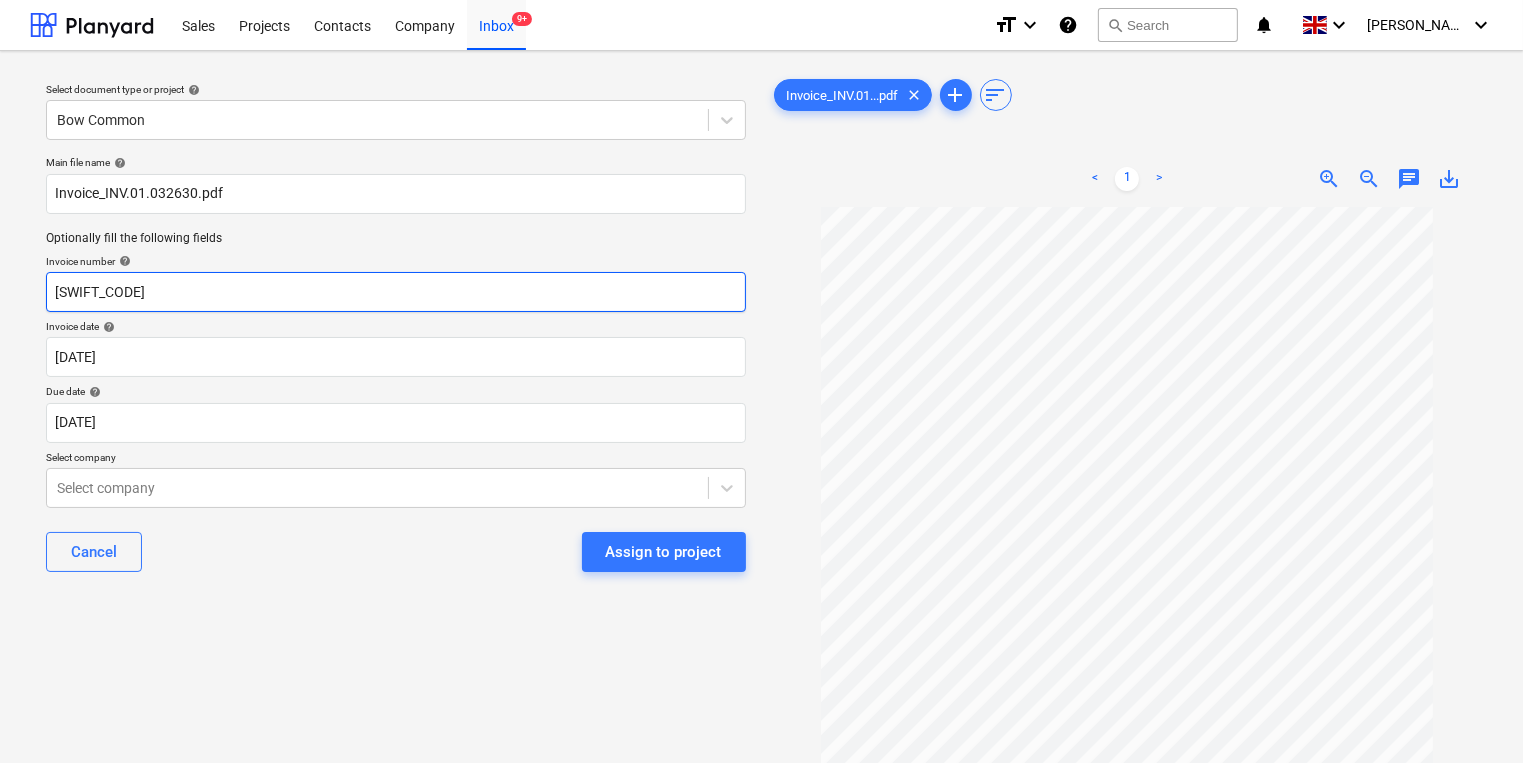 drag, startPoint x: 106, startPoint y: 294, endPoint x: 29, endPoint y: 292, distance: 77.02597 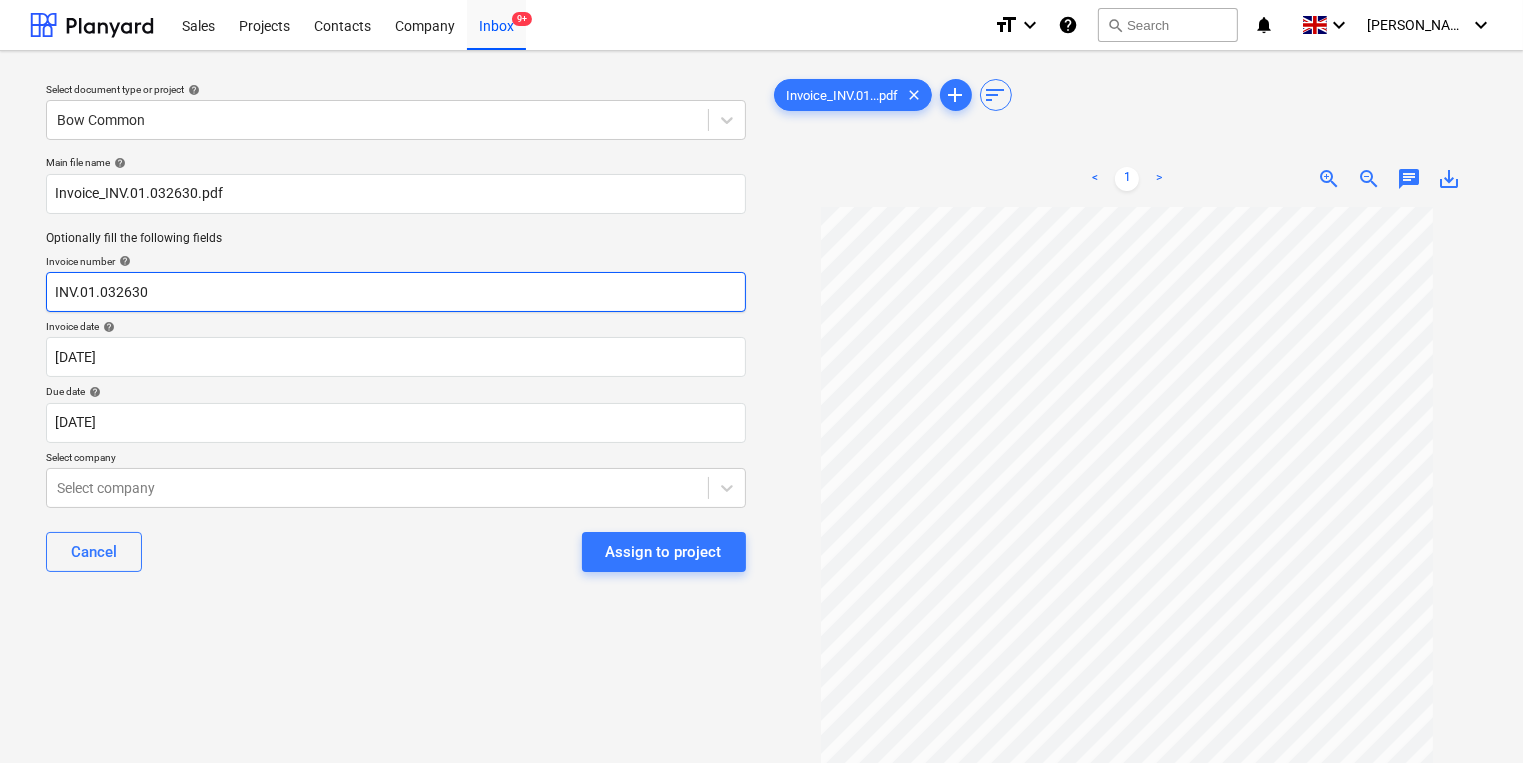 click on "INV.01.032630" at bounding box center [396, 292] 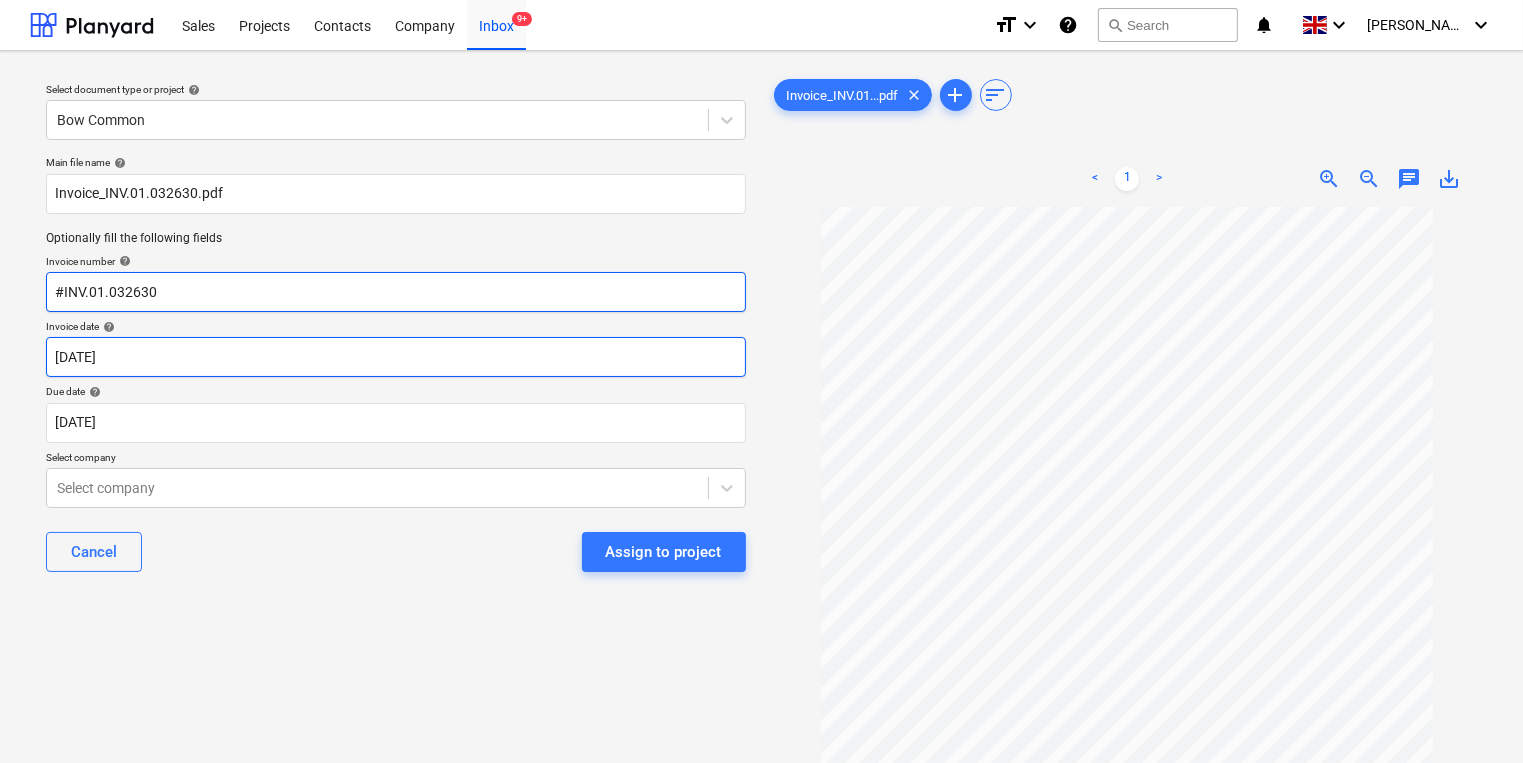 type on "#INV.01.032630" 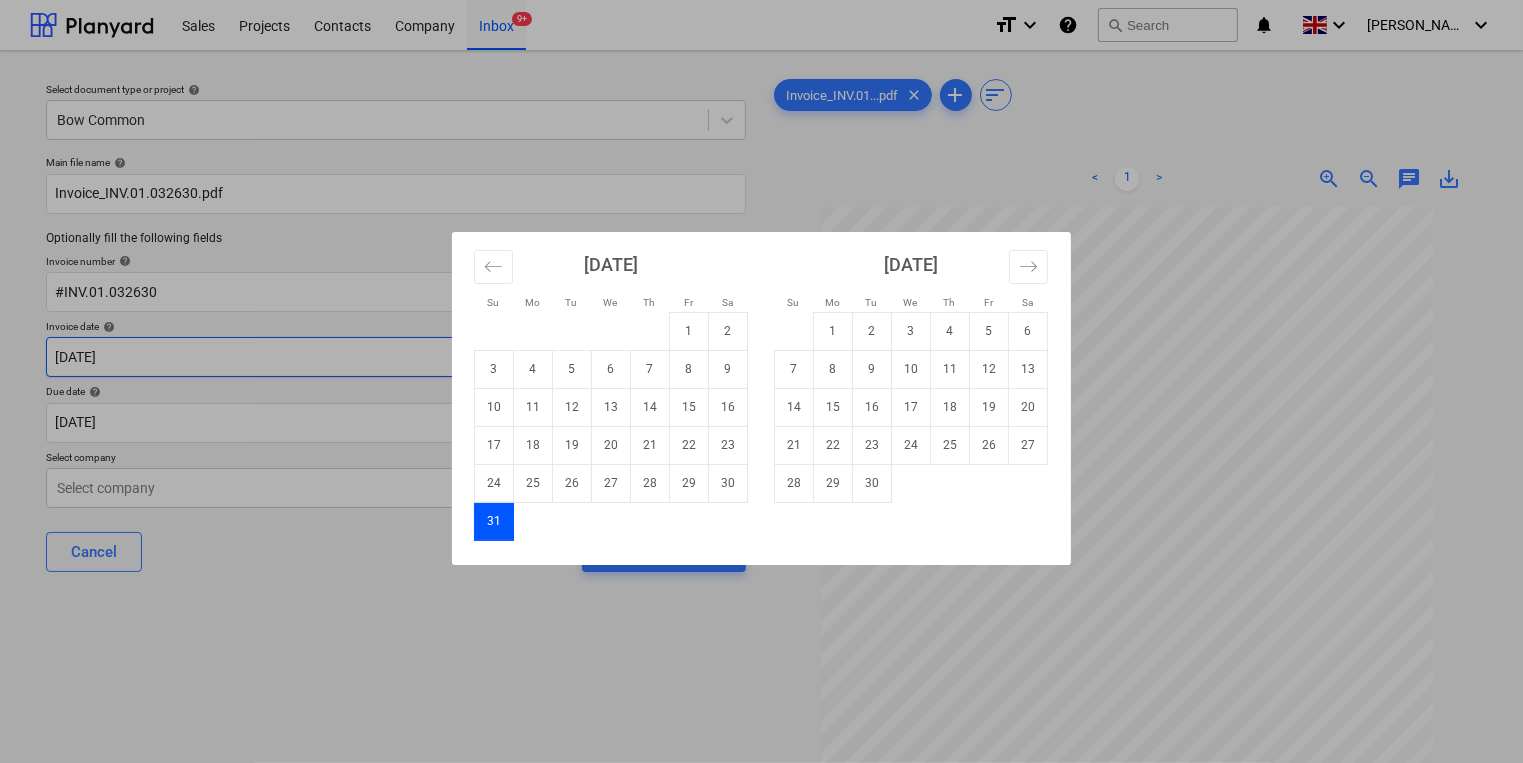 click on "Sales Projects Contacts Company Inbox 9+ format_size keyboard_arrow_down help search Search notifications 0 keyboard_arrow_down [PERSON_NAME] keyboard_arrow_down Select document type or project help Bow Common Main file name help Invoice_INV.01.032630.pdf Optionally fill the following fields Invoice number help #INV.01.032630 Invoice date help [DATE] [DATE] Press the down arrow key to interact with the calendar and
select a date. Press the question mark key to get the keyboard shortcuts for changing dates. Due date help [DATE] [DATE] Press the down arrow key to interact with the calendar and
select a date. Press the question mark key to get the keyboard shortcuts for changing dates. Select company Select company Cancel Assign to project Invoice_INV.01...pdf clear add sort < 1 > zoom_in zoom_out chat 0 save_alt
Su Mo Tu We Th Fr Sa Su Mo Tu We Th Fr Sa [DATE] 1 2 3 4 5 6 7 8 9 10 11 12 13 14 15 16 17 18 19 20 21 22 23 24 25 26 27 28 29 30 [DATE] 1 2 3 4 5 6 7 8 9" at bounding box center (761, 381) 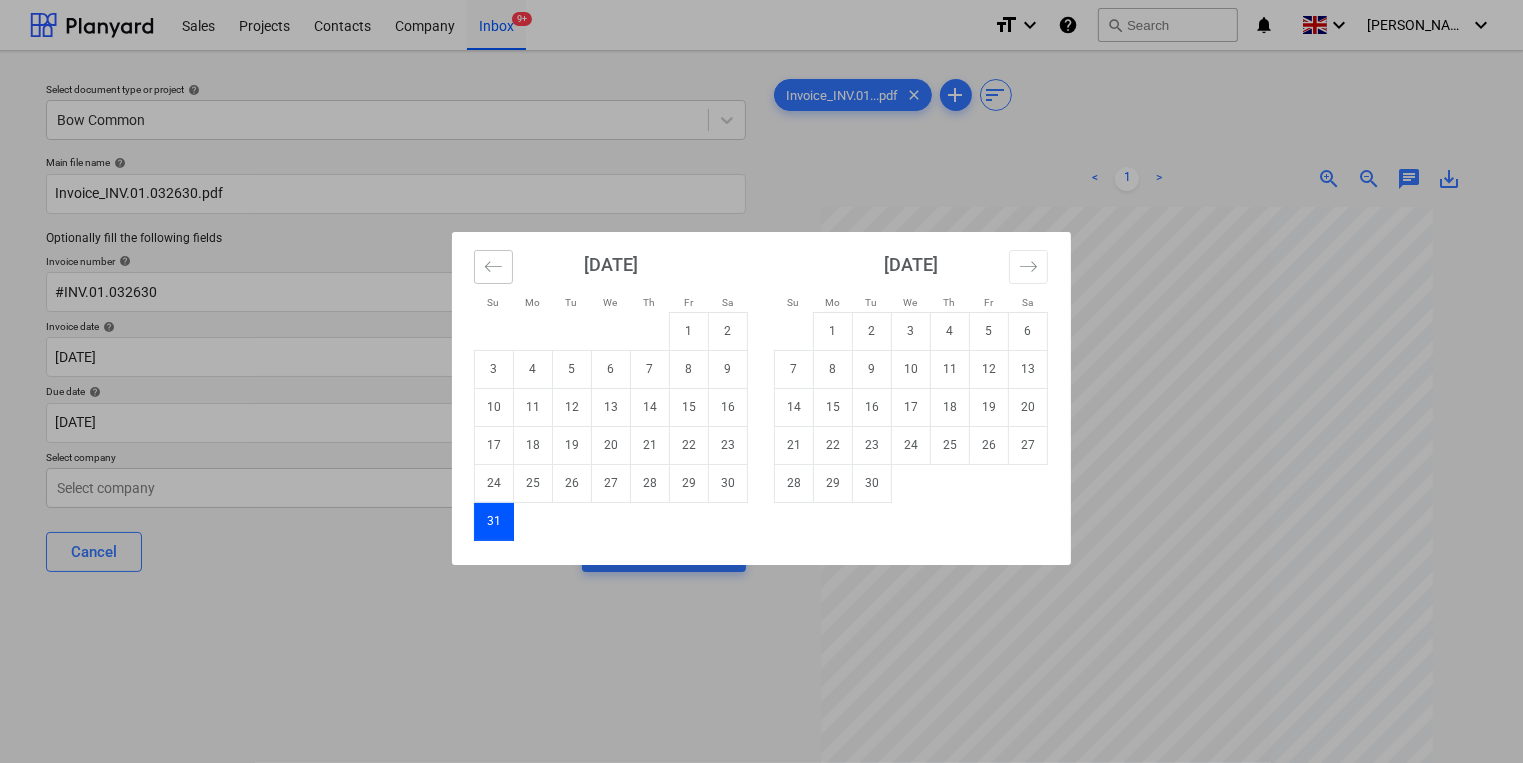 click at bounding box center [493, 267] 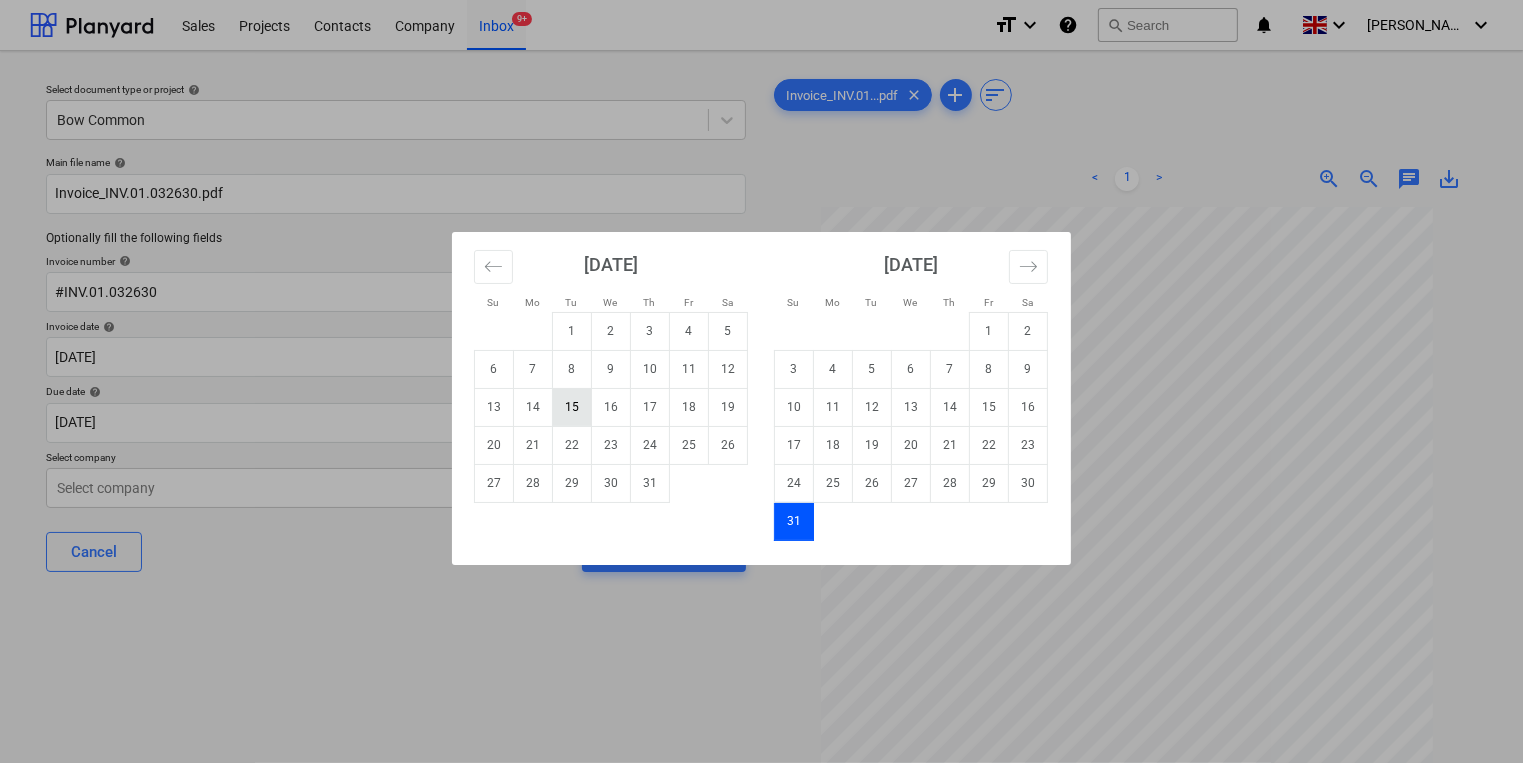 click on "15" at bounding box center [572, 407] 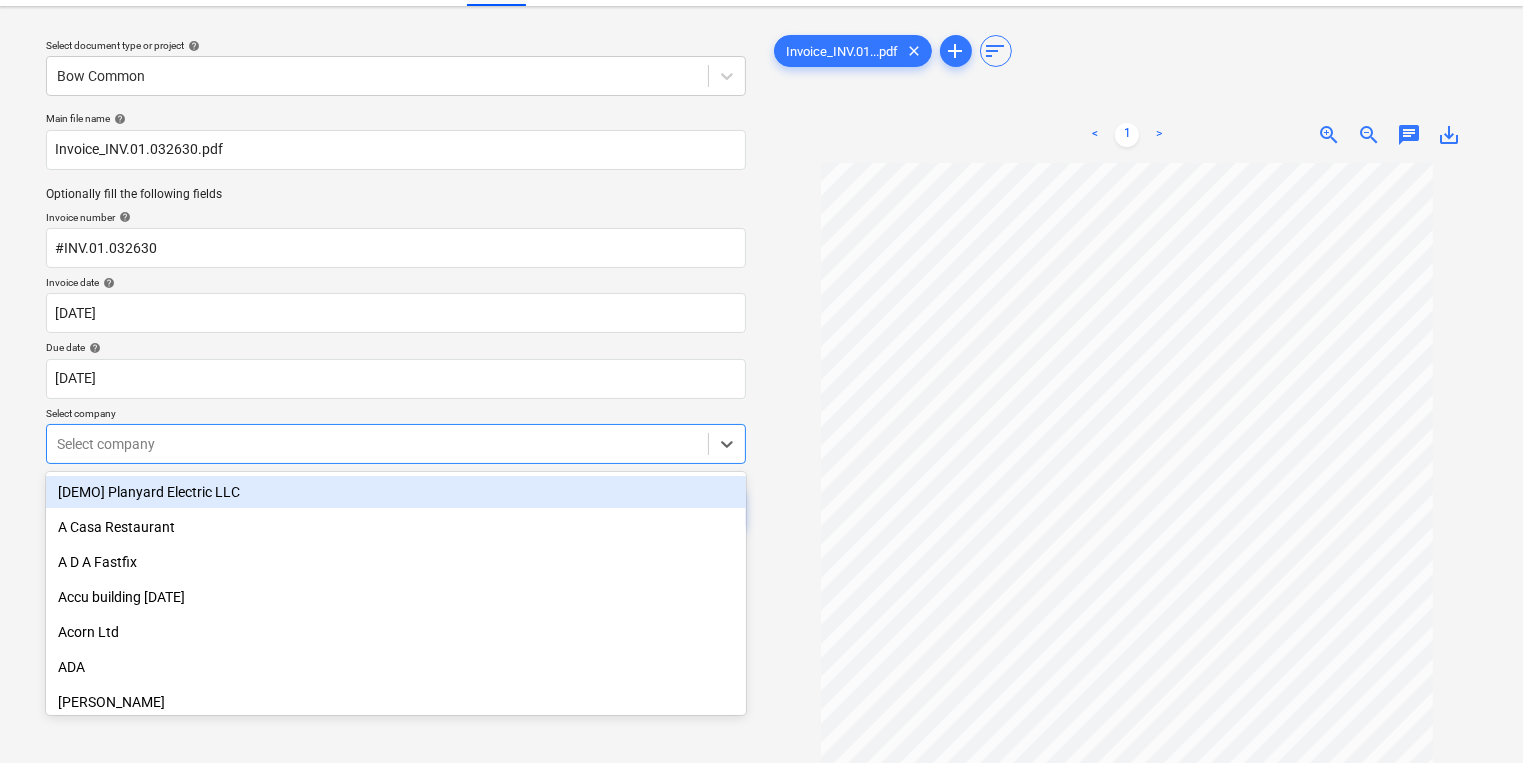 click on "Sales Projects Contacts Company Inbox 9+ format_size keyboard_arrow_down help search Search notifications 0 keyboard_arrow_down [PERSON_NAME] keyboard_arrow_down Select document type or project help Bow Common Main file name help Invoice_INV.01.032630.pdf Optionally fill the following fields Invoice number help #INV.01.032630 Invoice date help [DATE] 15.07.2025 Press the down arrow key to interact with the calendar and
select a date. Press the question mark key to get the keyboard shortcuts for changing dates. Due date help [DATE] [DATE] Press the down arrow key to interact with the calendar and
select a date. Press the question mark key to get the keyboard shortcuts for changing dates. Select company option [DEMO] Planyard Electric LLC   focused, 1 of 418. 418 results available. Use Up and Down to choose options, press Enter to select the currently focused option, press Escape to exit the menu, press Tab to select the option and exit the menu. Select company Cancel Assign to project add" at bounding box center [761, 337] 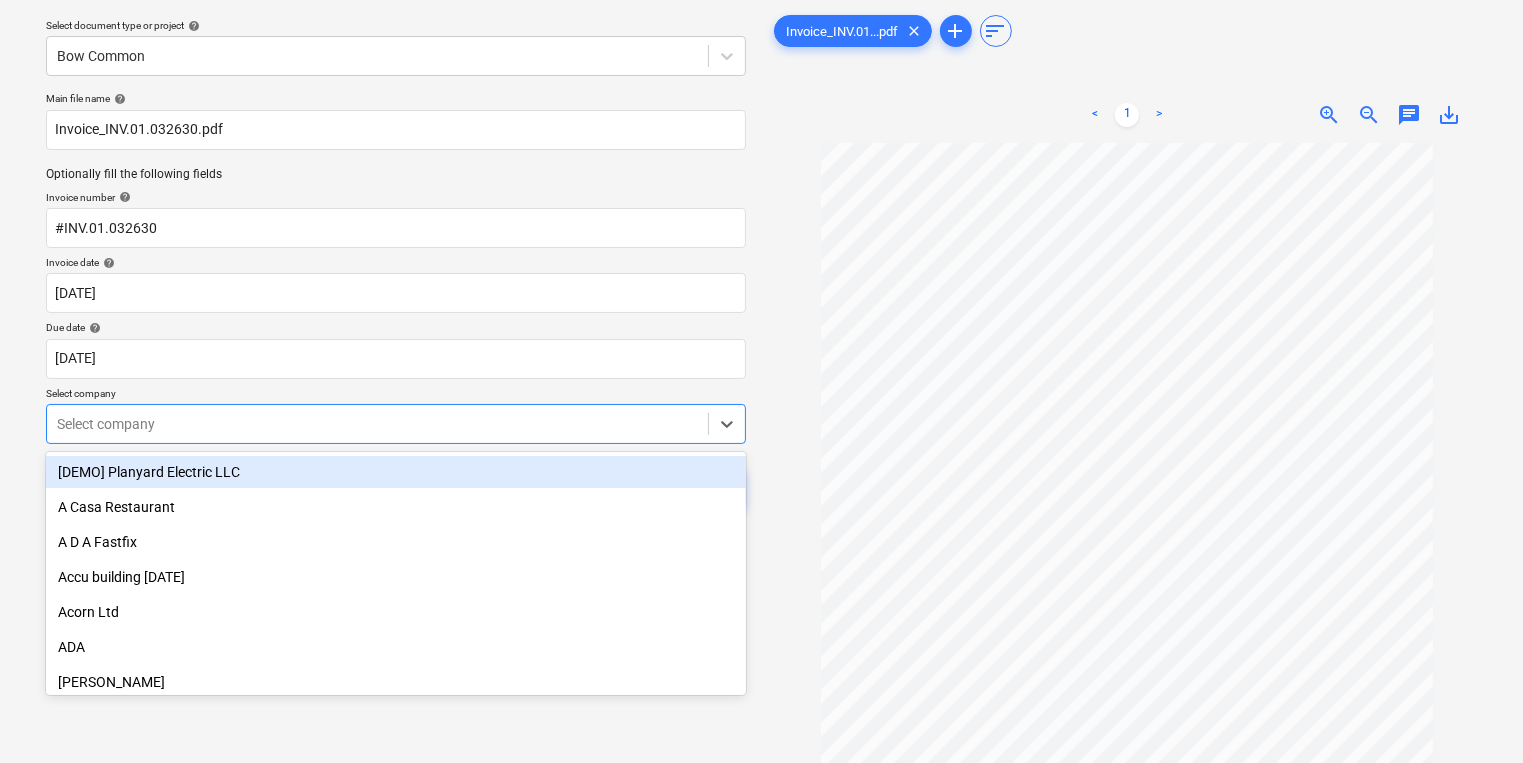 scroll, scrollTop: 64, scrollLeft: 0, axis: vertical 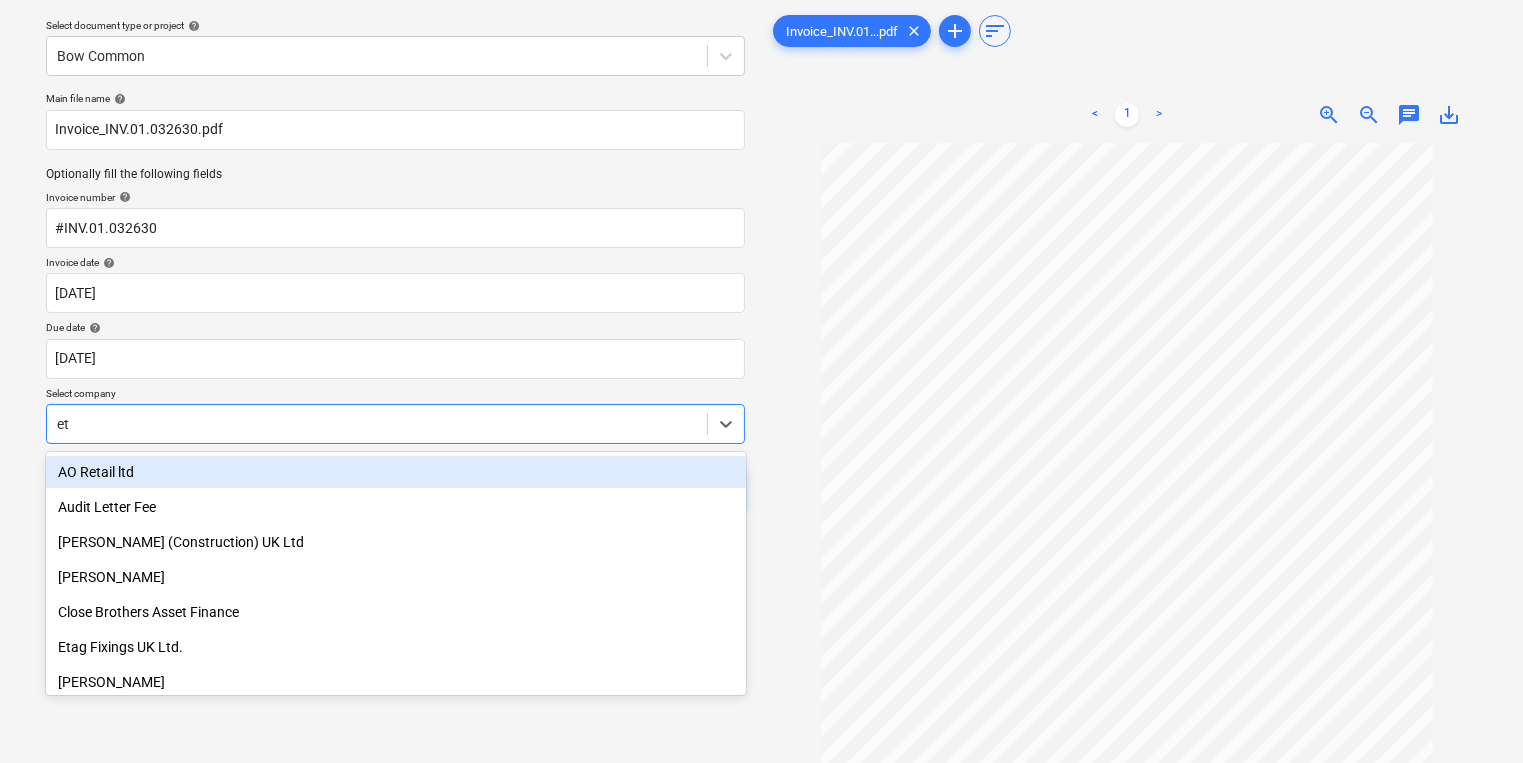 type on "eta" 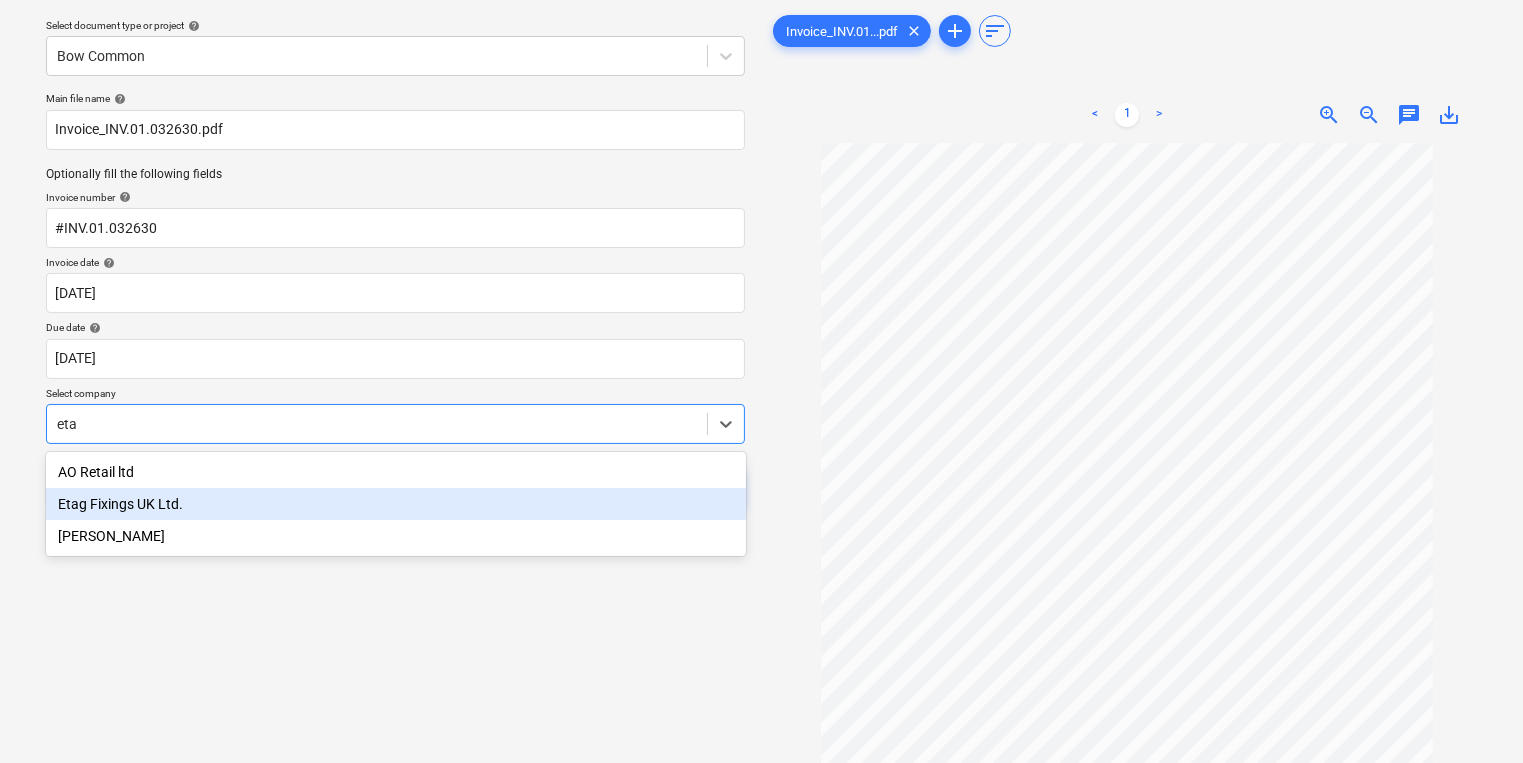 click on "Etag Fixings UK Ltd." at bounding box center (396, 504) 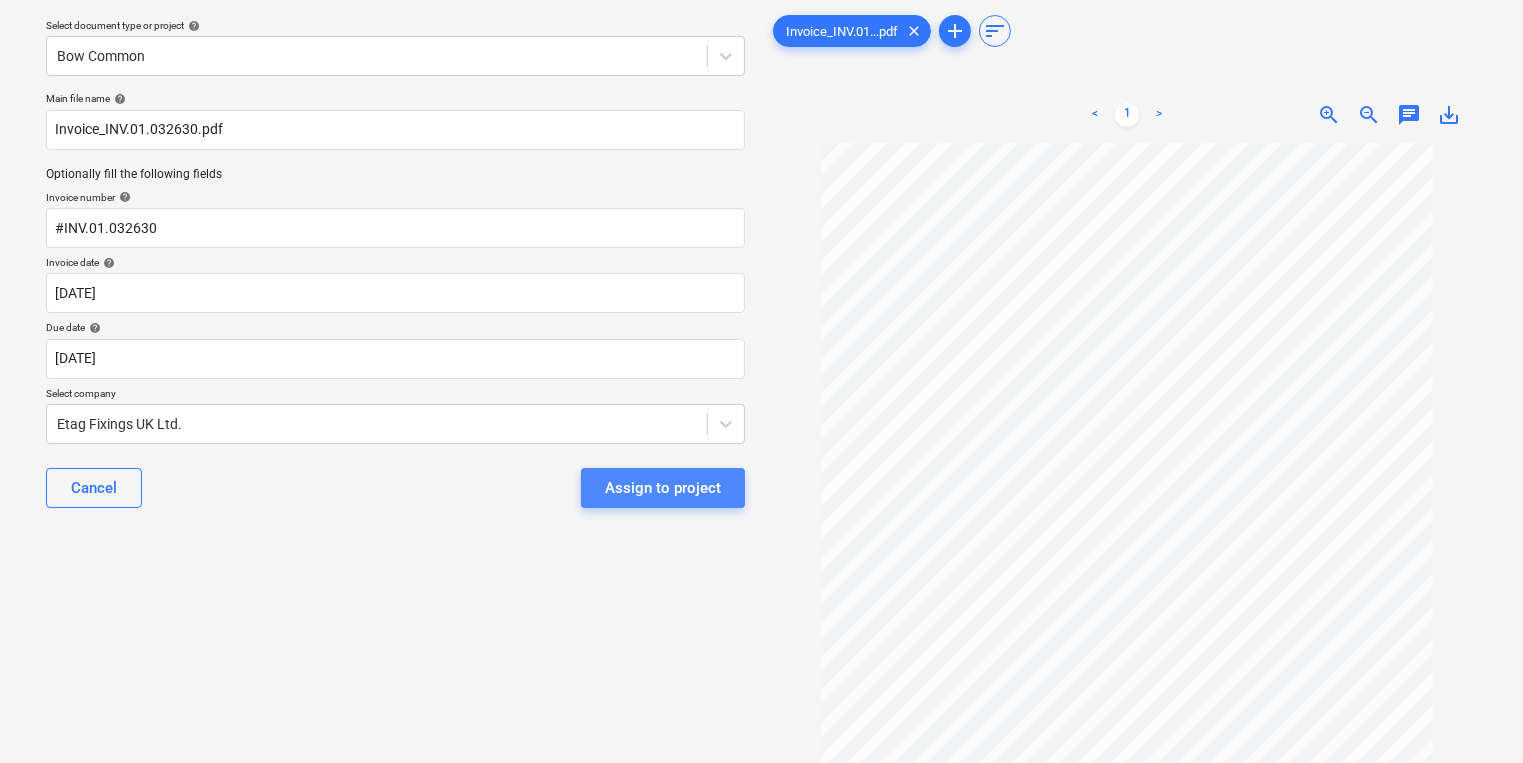 click on "Assign to project" at bounding box center (663, 488) 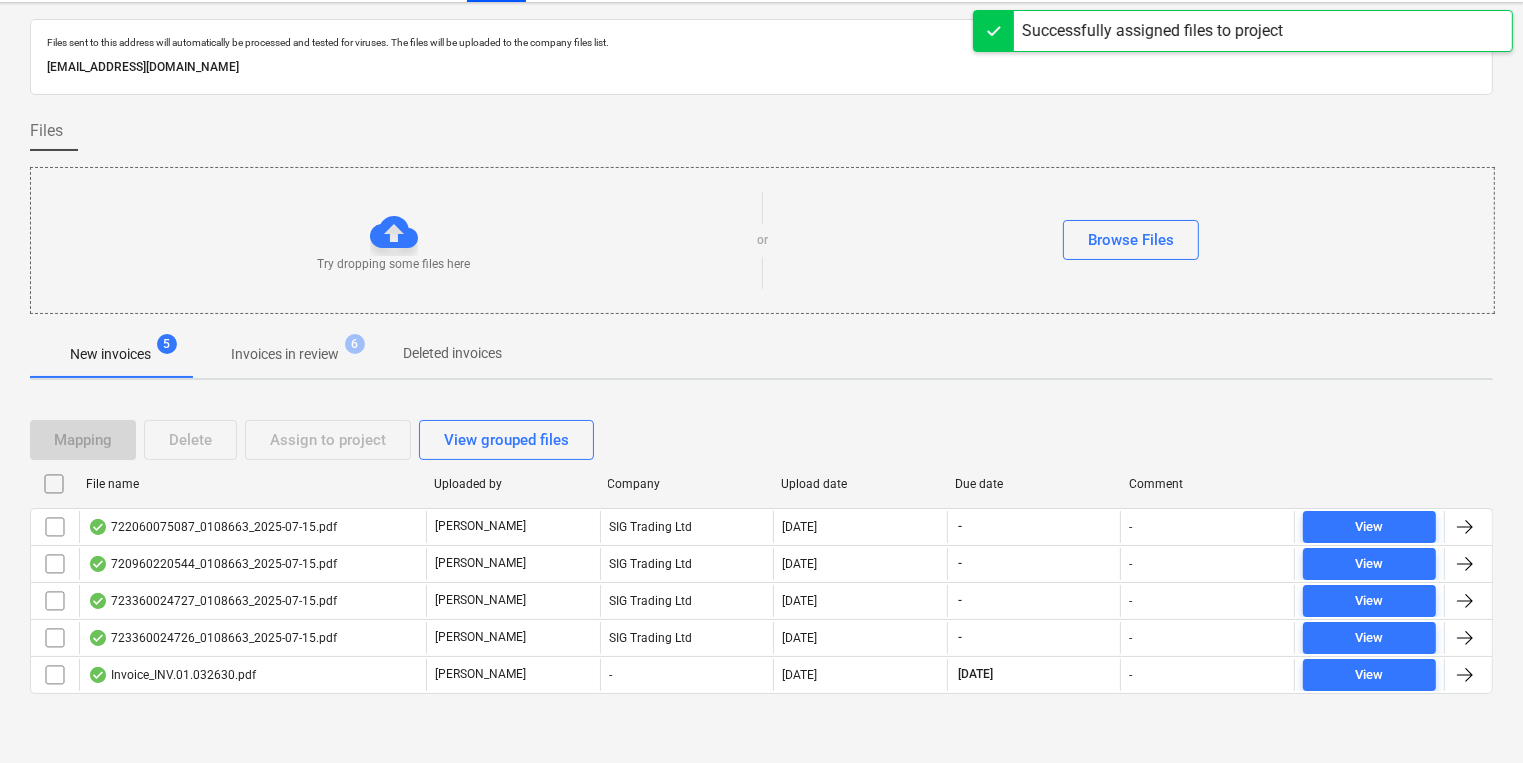 scroll, scrollTop: 11, scrollLeft: 0, axis: vertical 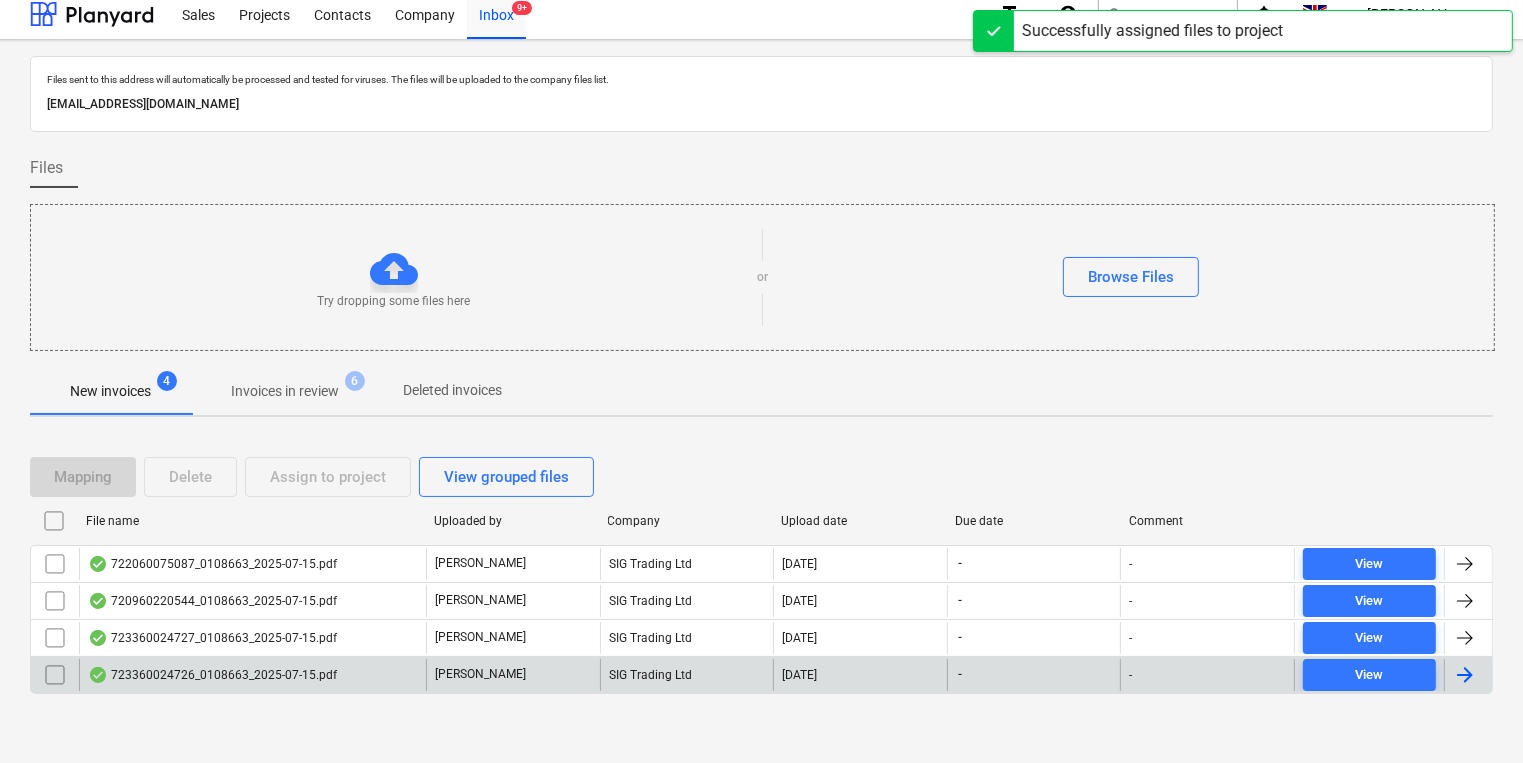 click on "723360024726_0108663_2025-07-15.pdf" at bounding box center [212, 675] 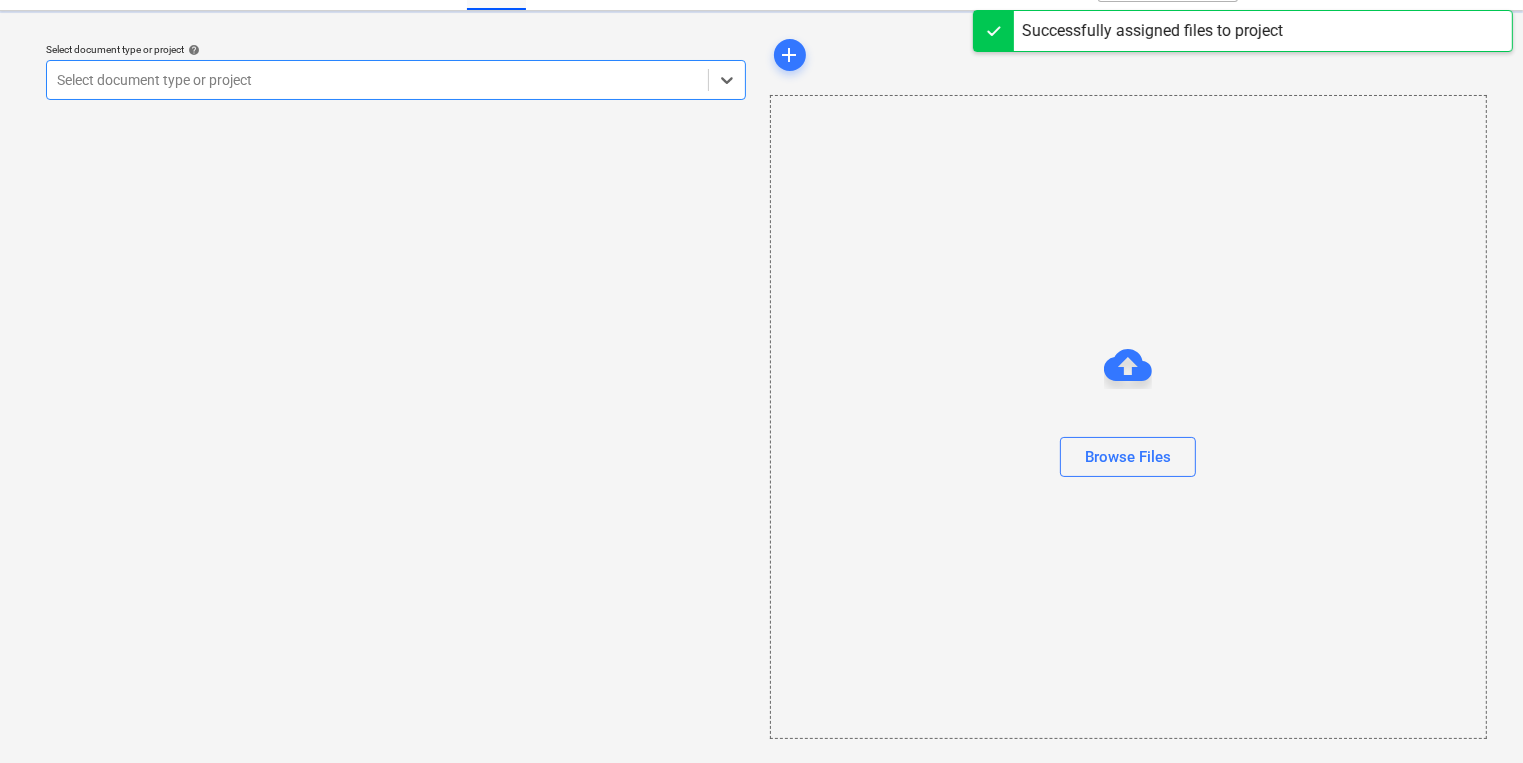 scroll, scrollTop: 0, scrollLeft: 0, axis: both 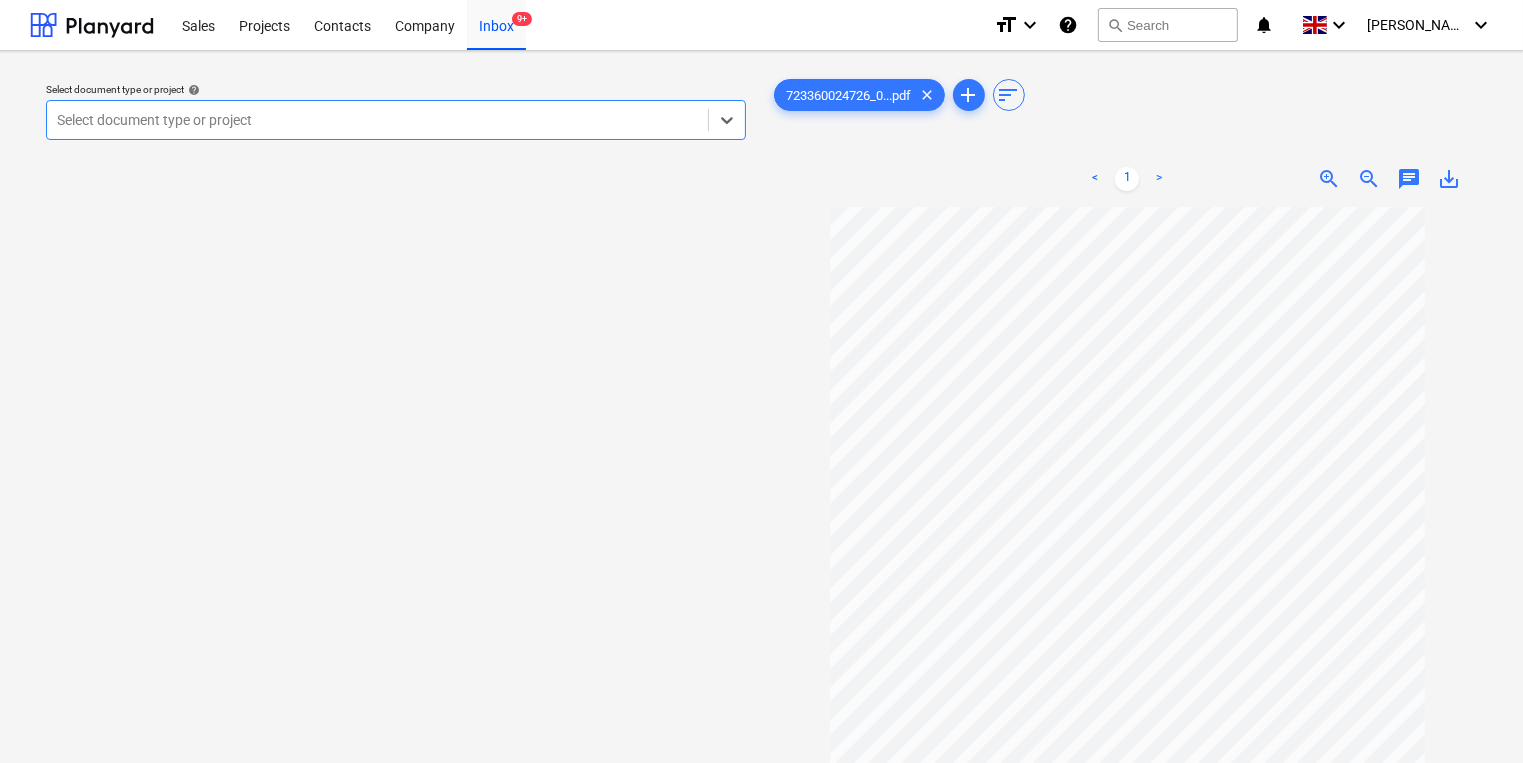 click at bounding box center (377, 120) 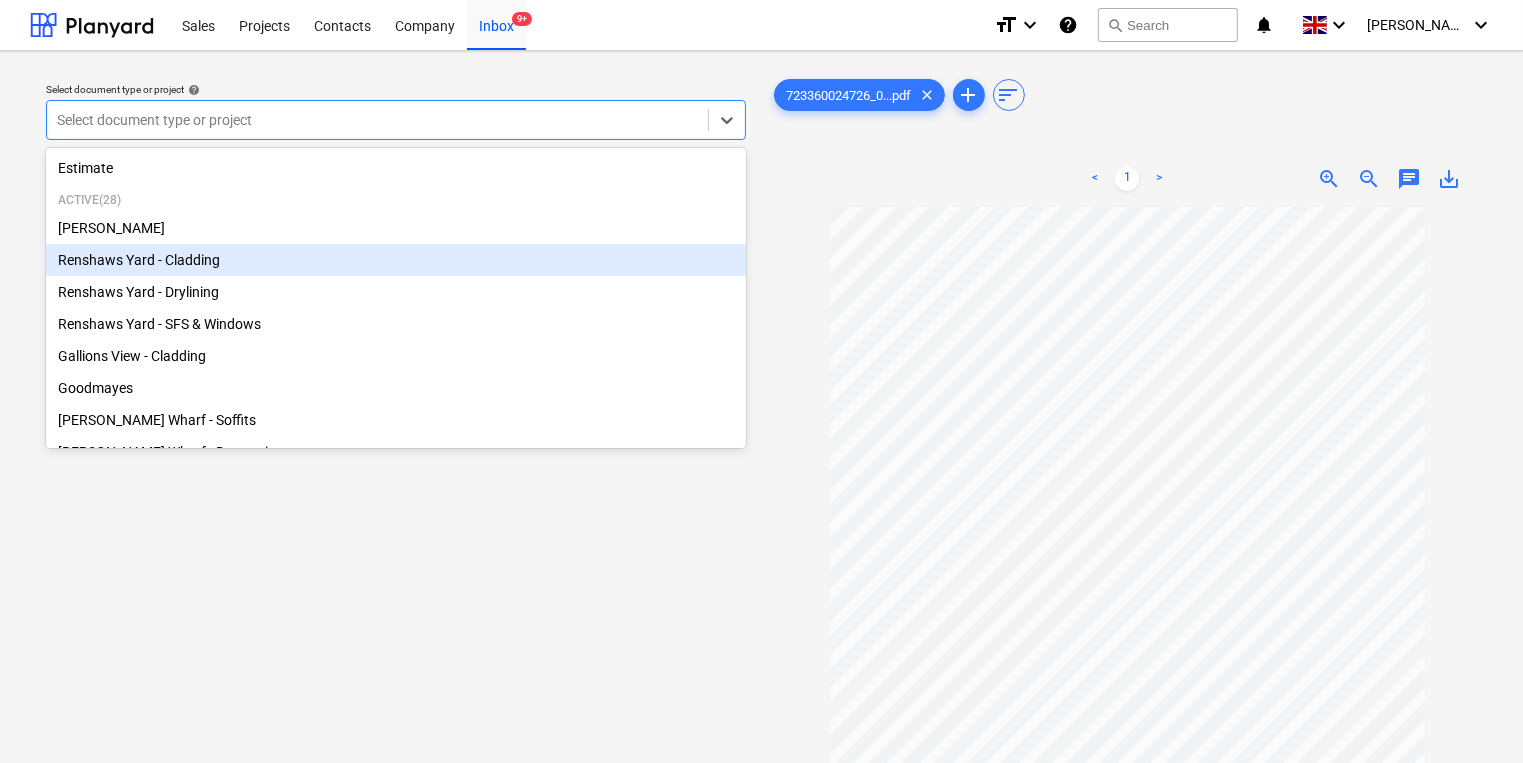 scroll, scrollTop: 400, scrollLeft: 0, axis: vertical 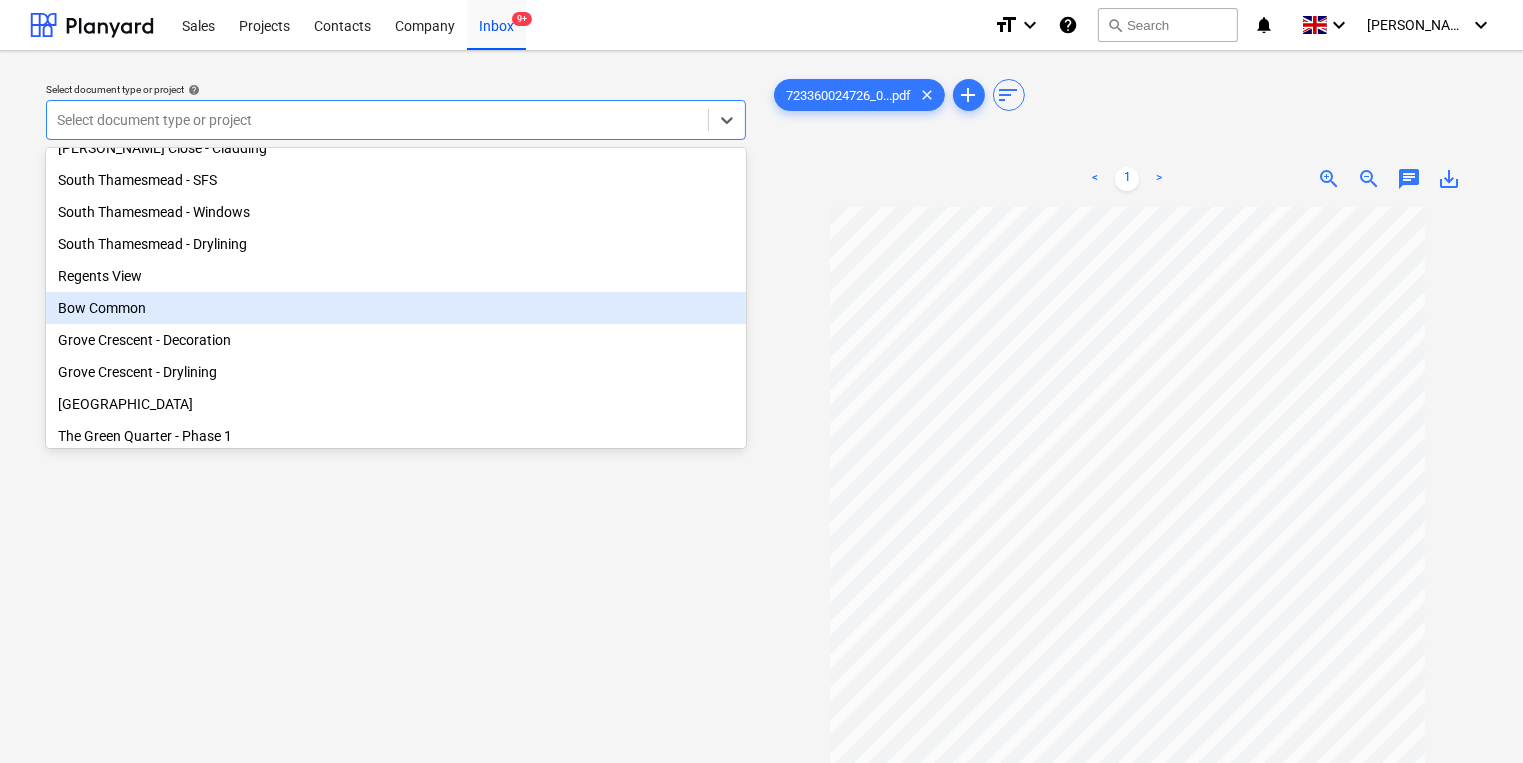 click on "Bow Common" at bounding box center [396, 308] 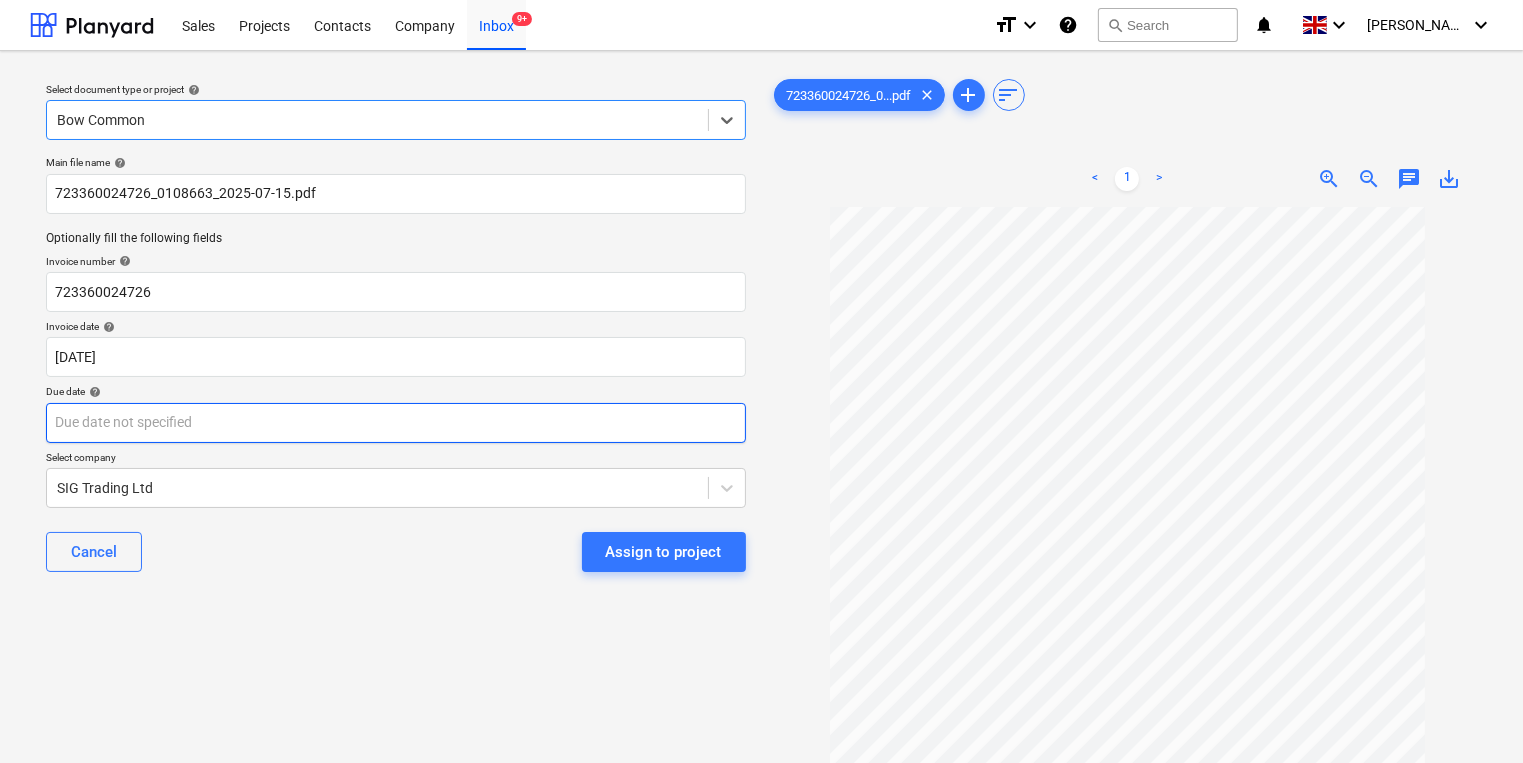 click on "Sales Projects Contacts Company Inbox 9+ format_size keyboard_arrow_down help search Search notifications 0 keyboard_arrow_down [PERSON_NAME] keyboard_arrow_down Select document type or project help option Bow Common, selected.   Select is focused ,type to refine list, press Down to open the menu,  Bow Common Main file name help 723360024726_0108663_2025-07-15.pdf Optionally fill the following fields Invoice number help 723360024726 Invoice date help [DATE] 15.07.2025 Press the down arrow key to interact with the calendar and
select a date. Press the question mark key to get the keyboard shortcuts for changing dates. Due date help Press the down arrow key to interact with the calendar and
select a date. Press the question mark key to get the keyboard shortcuts for changing dates. Select company SIG Trading Ltd   Cancel Assign to project 723360024726_0...pdf clear add sort < 1 > zoom_in zoom_out chat 0 save_alt" at bounding box center [761, 381] 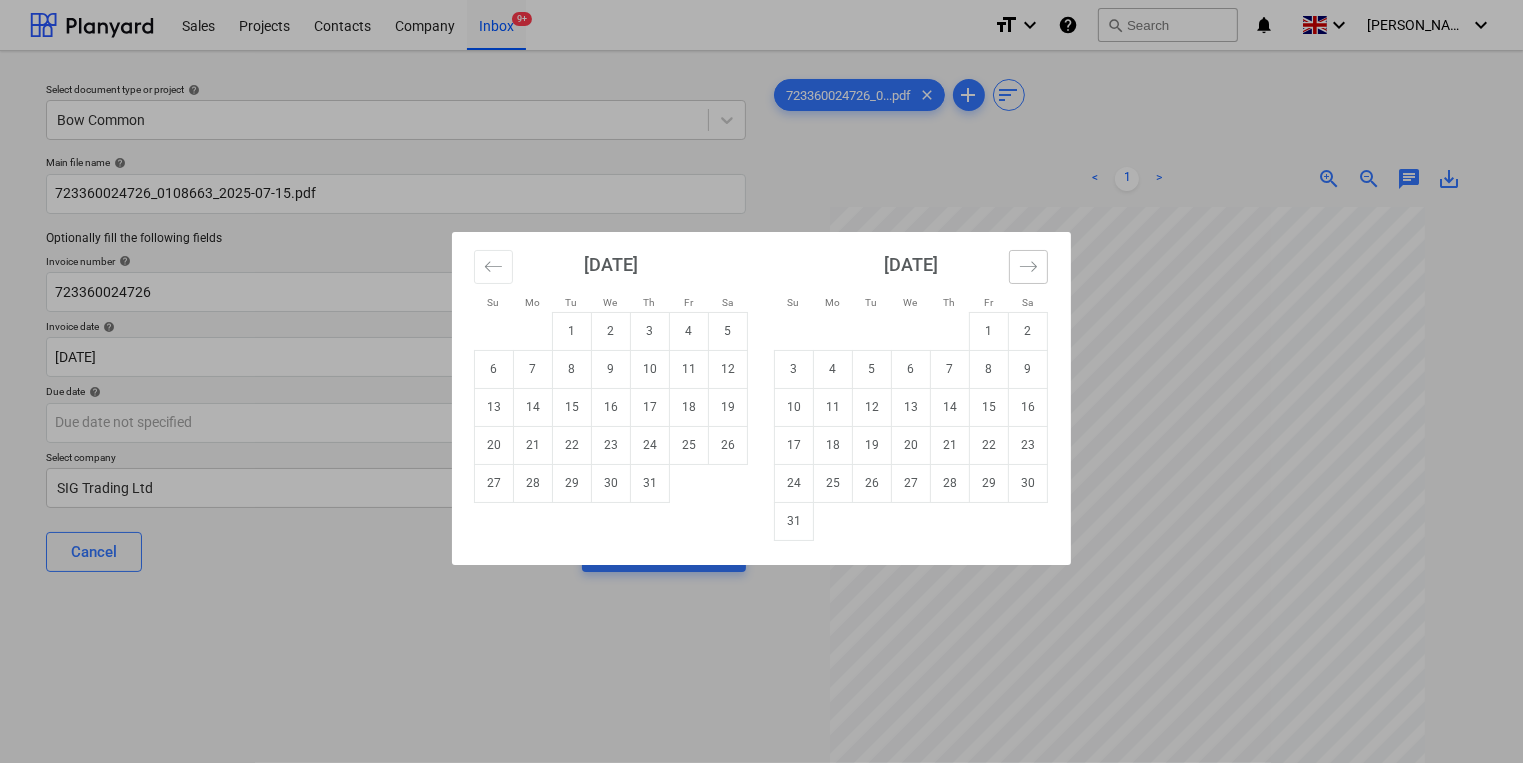 click on "[DATE] 1 2 3 4 5 6 7 8 9 10 11 12 13 14 15 16 17 18 19 20 21 22 23 24 25 26 27 28 29 [DATE] 1 2 3 4 5 6 7 8 9 10 11 12 13 14 15 16 17 18 19 20 21 22 23 24 25 26 27 28 29 30 [DATE] 1 2 3 4 5 6 7 8 9 10 11 12 13 14 15 16 17 18 19 20 21 22 23 24 25 26 27 28 29 30 31 [DATE] 1 2 3 4 5 6 7 8 9 10 11 12 13 14 15 16 17 18 19 20 21 22 23 24 25 26 27 28 29 30" at bounding box center [761, 398] 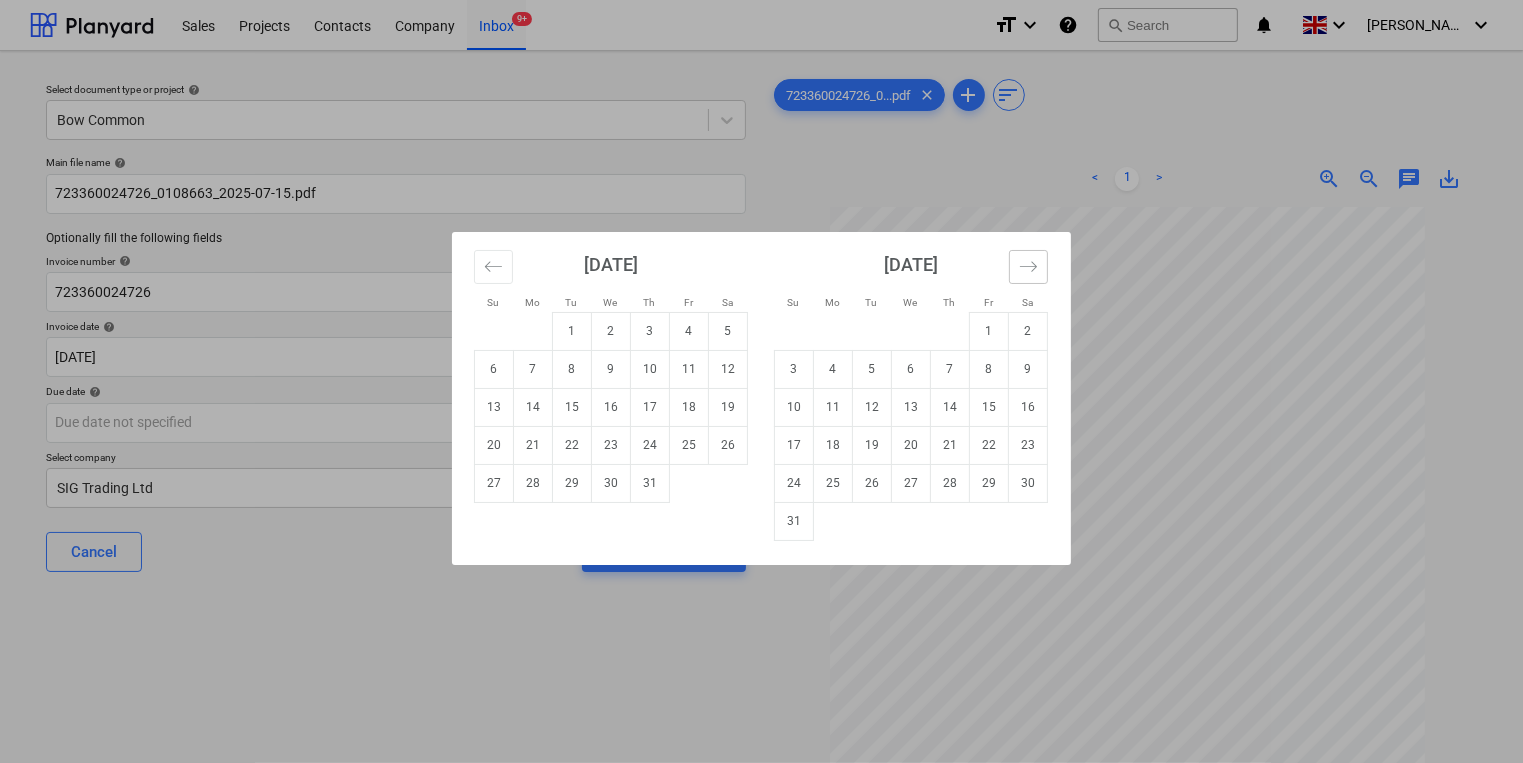 click 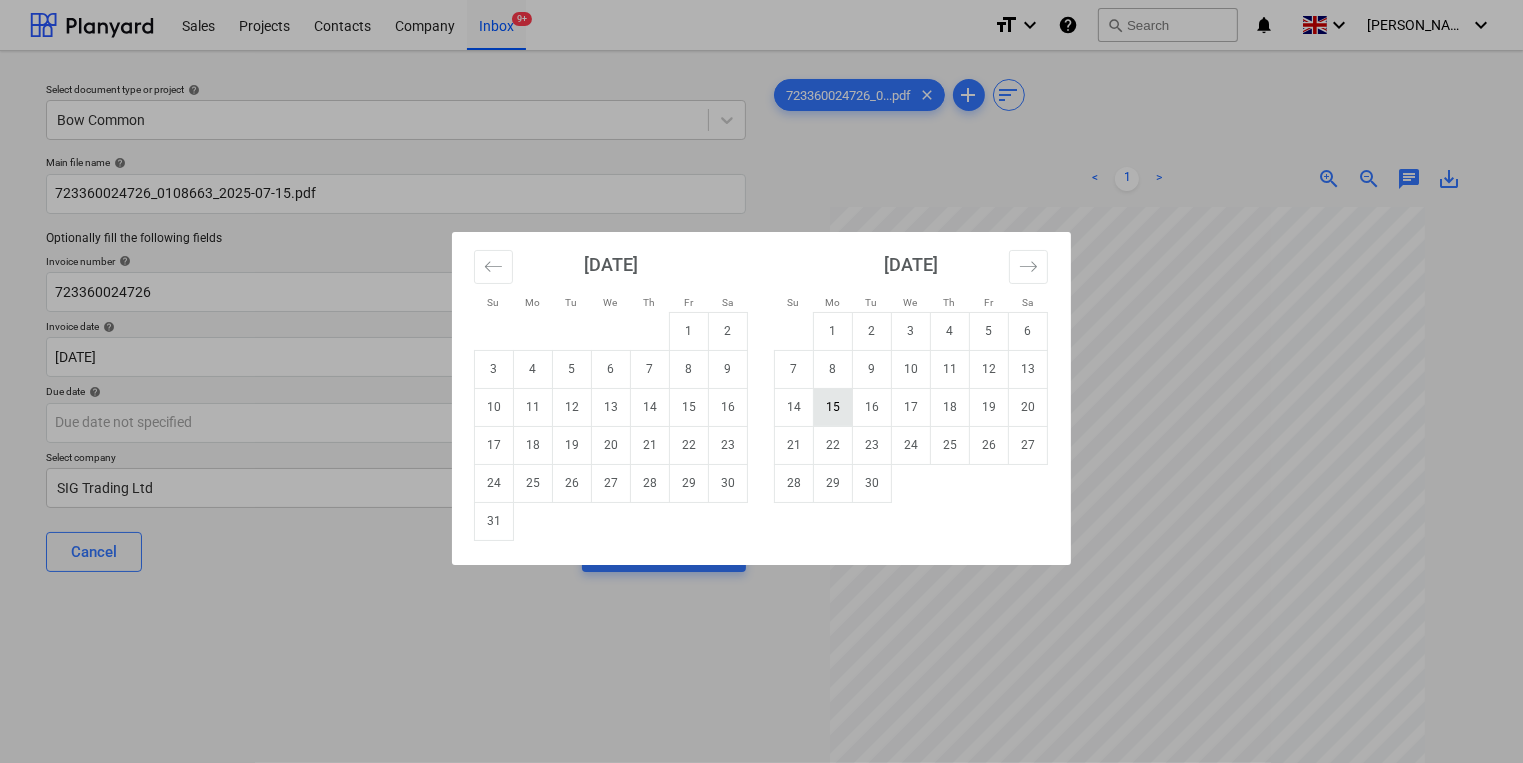 click on "15" at bounding box center (833, 407) 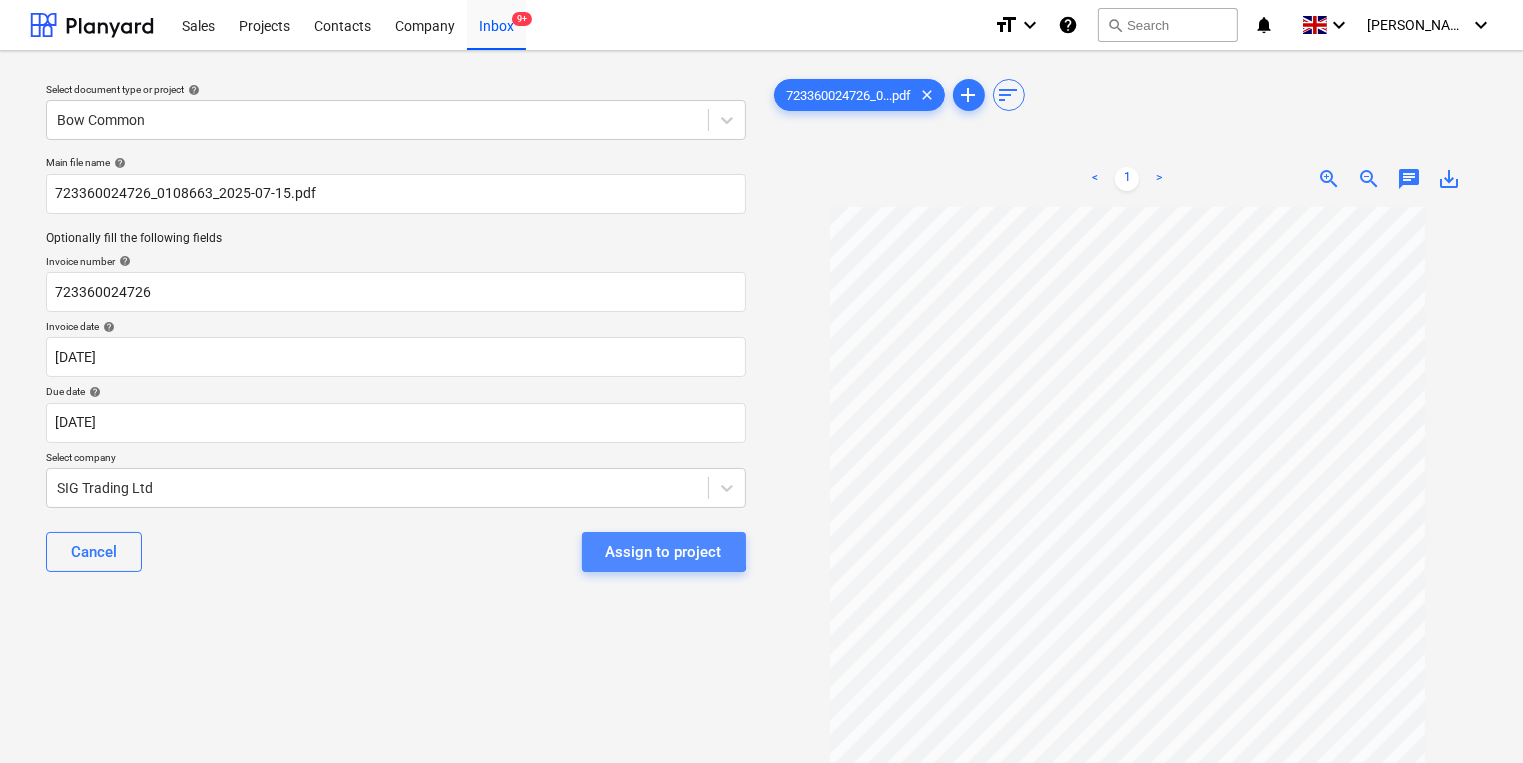click on "Assign to project" at bounding box center [664, 552] 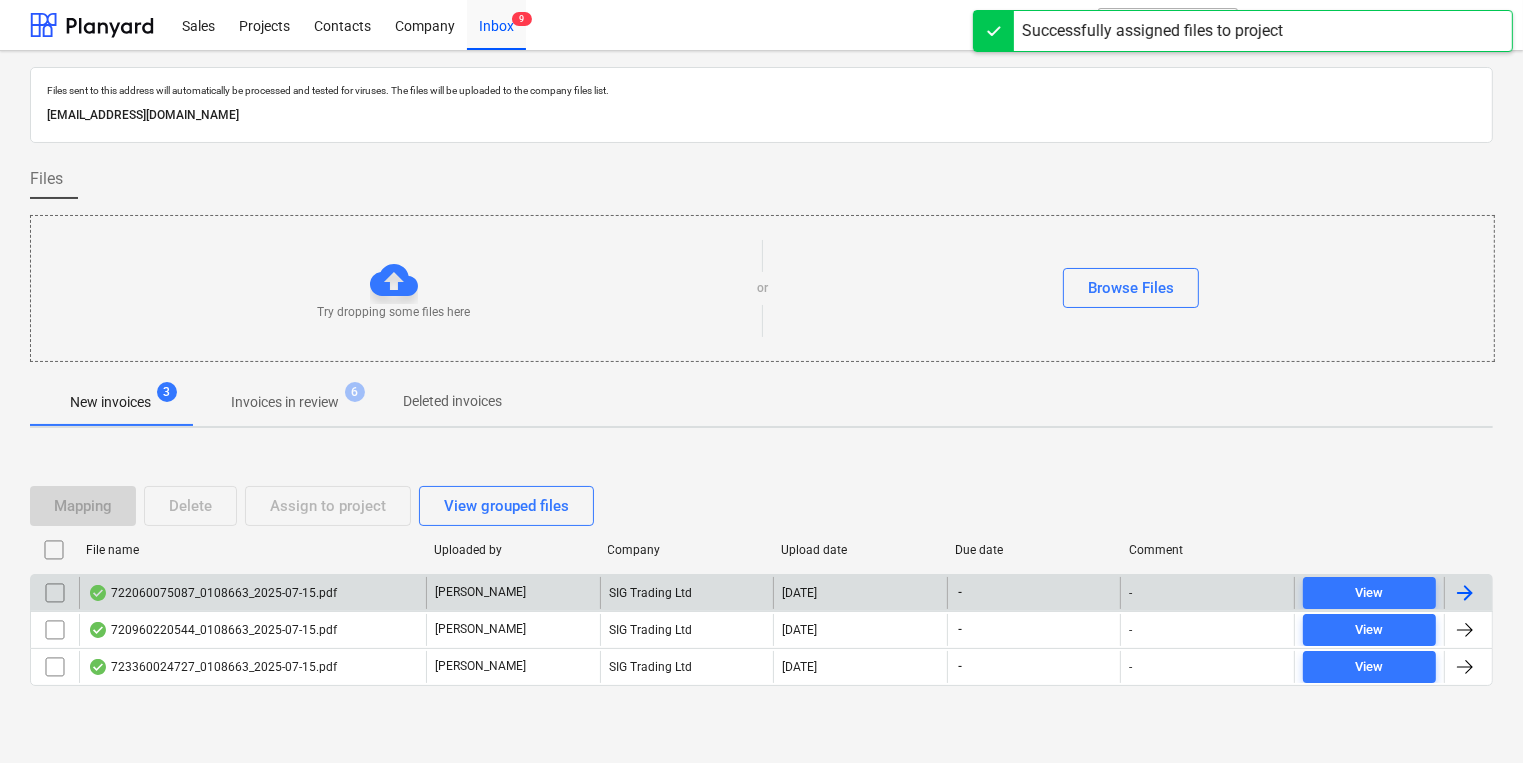 click on "722060075087_0108663_2025-07-15.pdf" at bounding box center [252, 593] 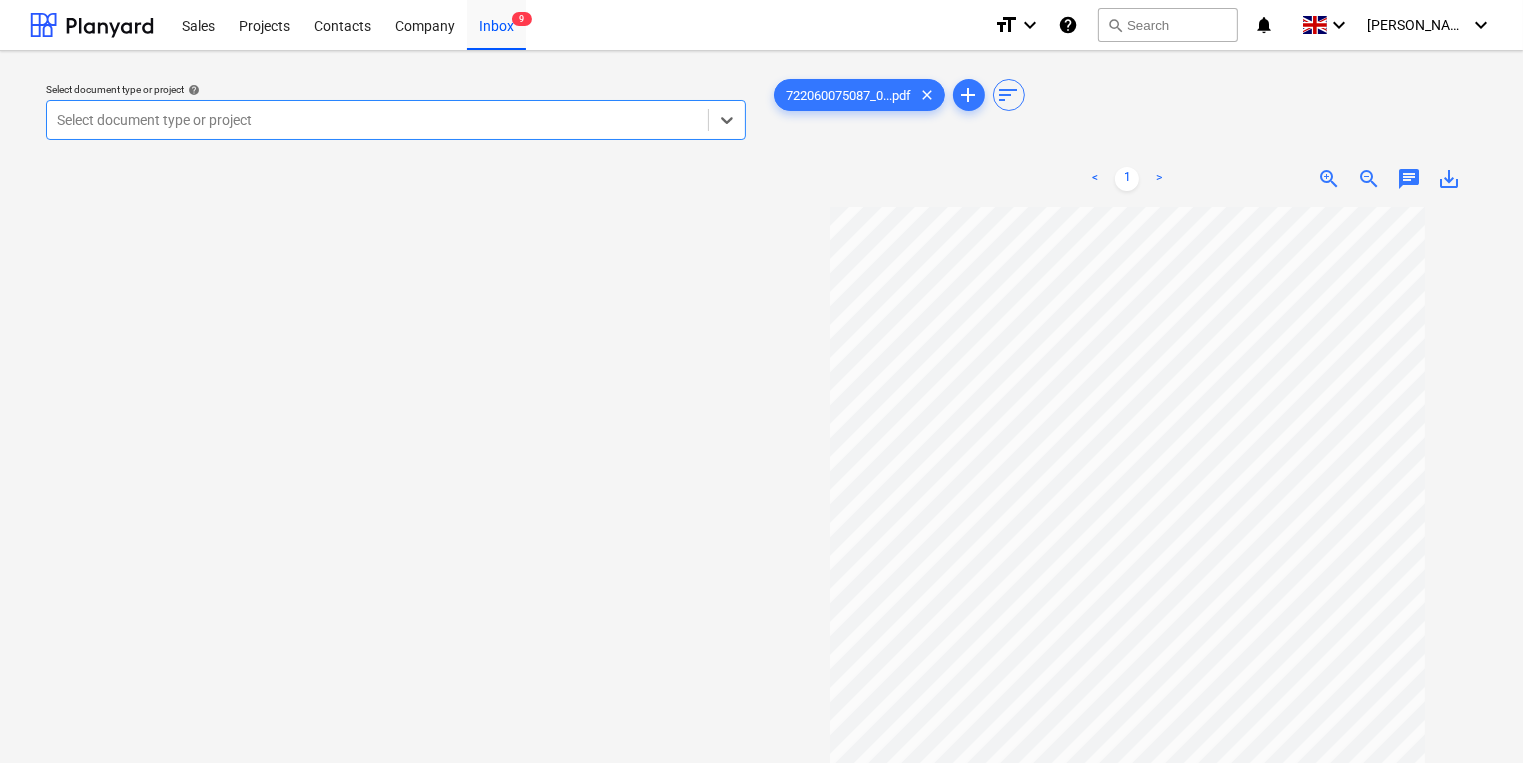 click at bounding box center (377, 120) 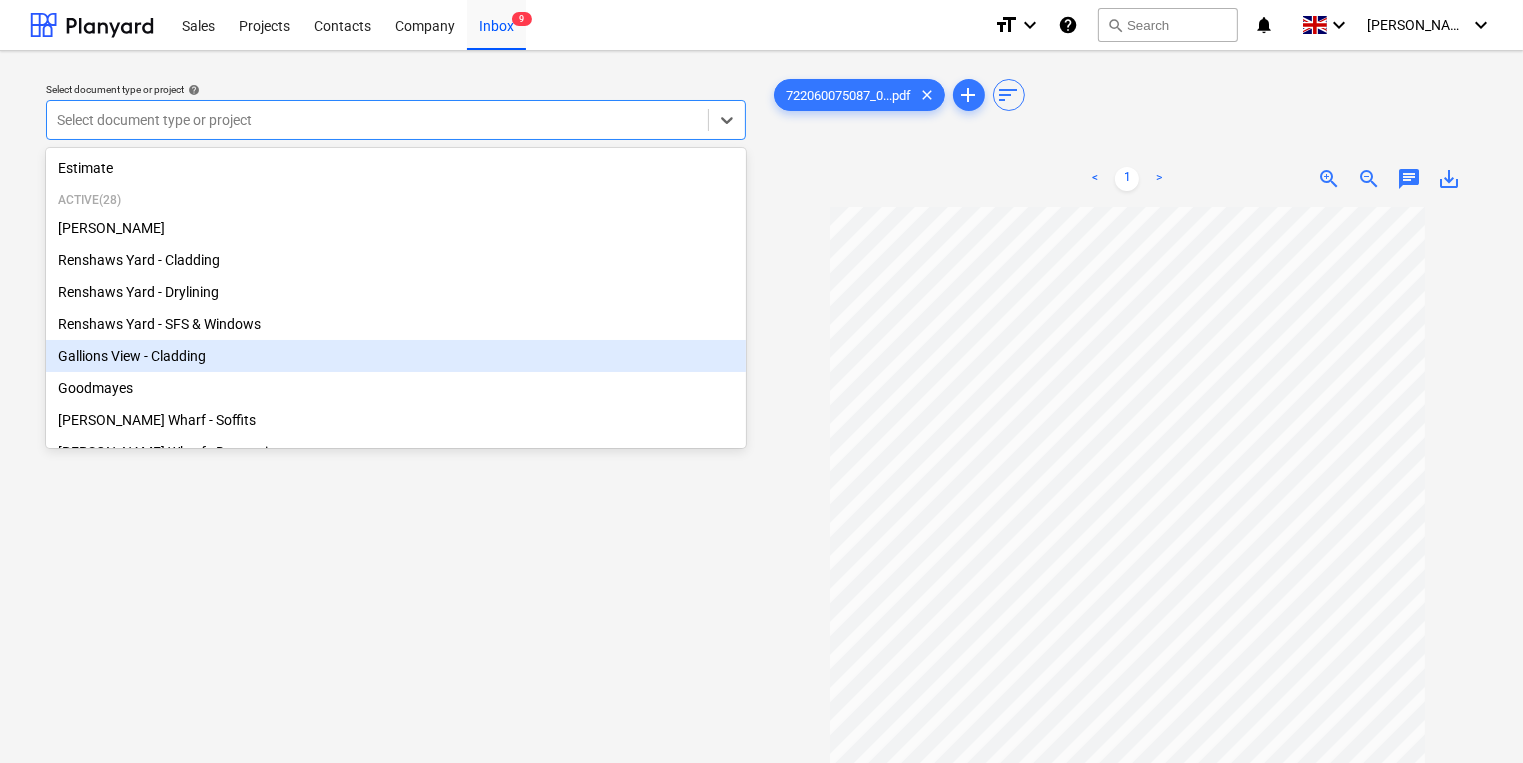 scroll, scrollTop: 400, scrollLeft: 0, axis: vertical 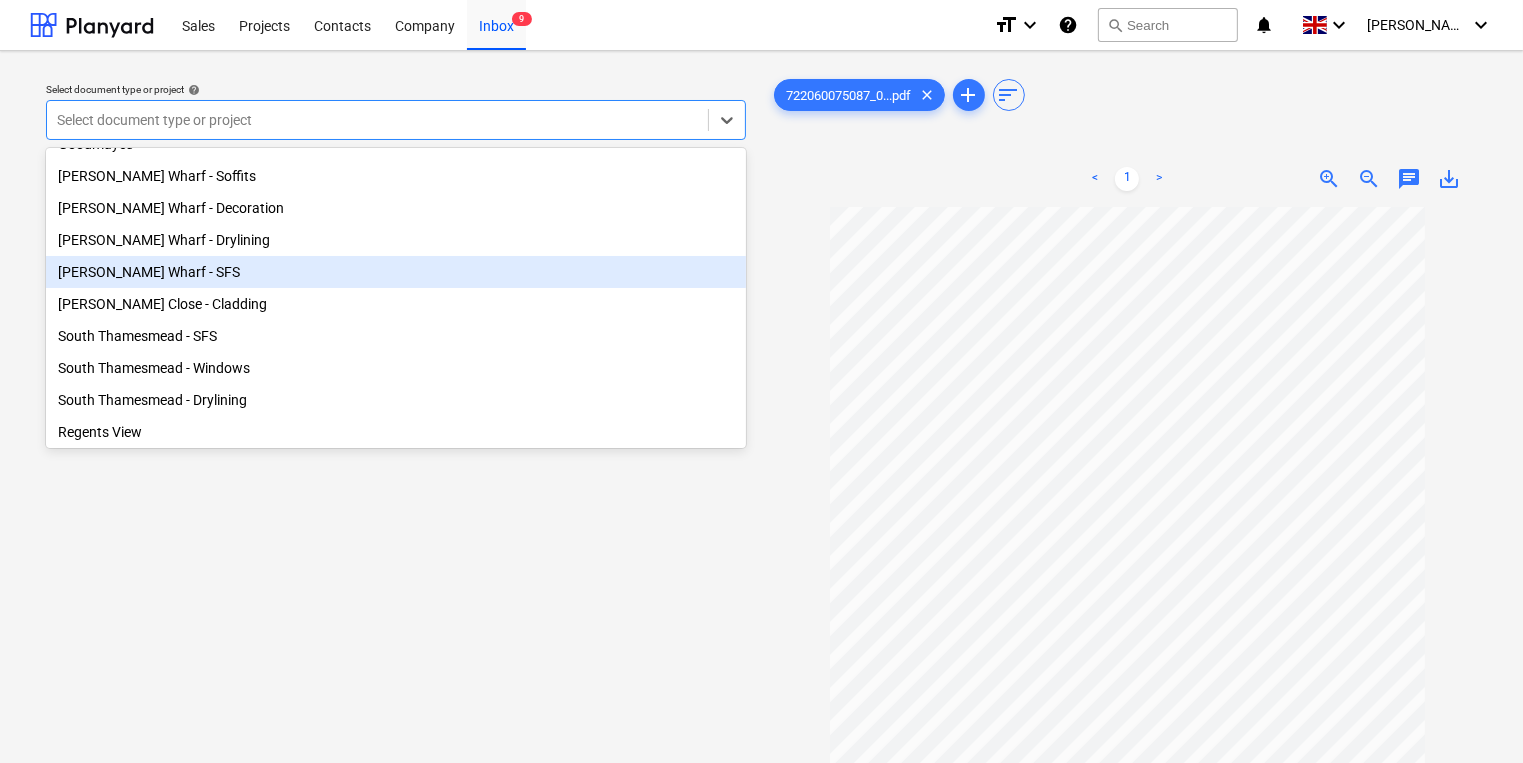 click on "[PERSON_NAME] Wharf - SFS" at bounding box center (396, 272) 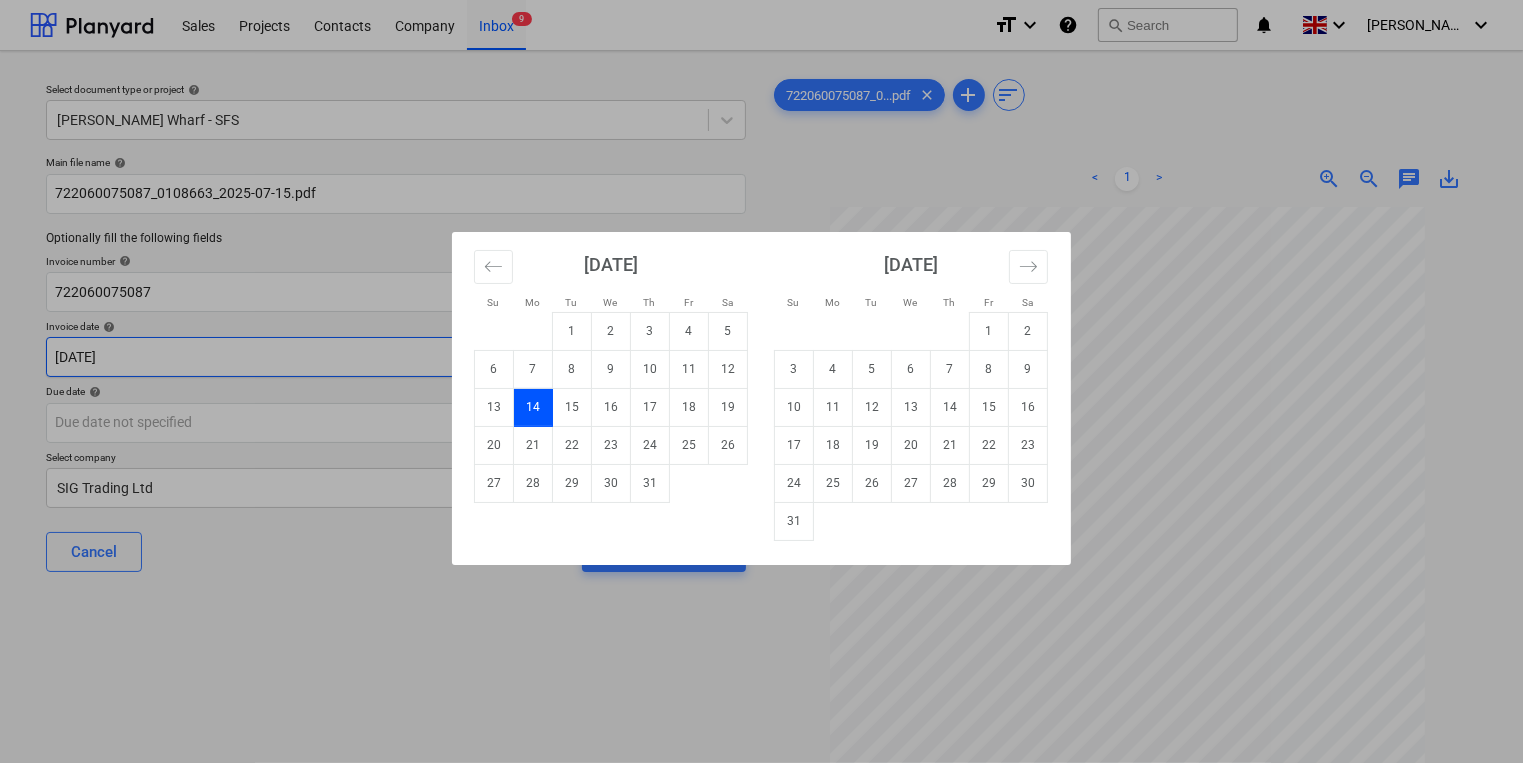click on "Sales Projects Contacts Company Inbox 9 format_size keyboard_arrow_down help search Search notifications 0 keyboard_arrow_down [PERSON_NAME] keyboard_arrow_down Select document type or project help [PERSON_NAME] Wharf - SFS Main file name help 722060075087_0108663_2025-07-15.pdf Optionally fill the following fields Invoice number help 722060075087 Invoice date help [DATE] 14.07.2025 Press the down arrow key to interact with the calendar and
select a date. Press the question mark key to get the keyboard shortcuts for changing dates. Due date help Press the down arrow key to interact with the calendar and
select a date. Press the question mark key to get the keyboard shortcuts for changing dates. Select company SIG Trading Ltd   Cancel Assign to project 722060075087_0...pdf clear add sort < 1 > zoom_in zoom_out chat 0 save_alt
Su Mo Tu We Th Fr Sa Su Mo Tu We Th Fr Sa [DATE] 1 2 3 4 5 6 7 8 9 10 11 12 13 14 15 16 17 18 19 20 21 22 23 24 25 26 27 28 29 [DATE] 1 2 3 4 5 6 7 8 9 10" at bounding box center [761, 381] 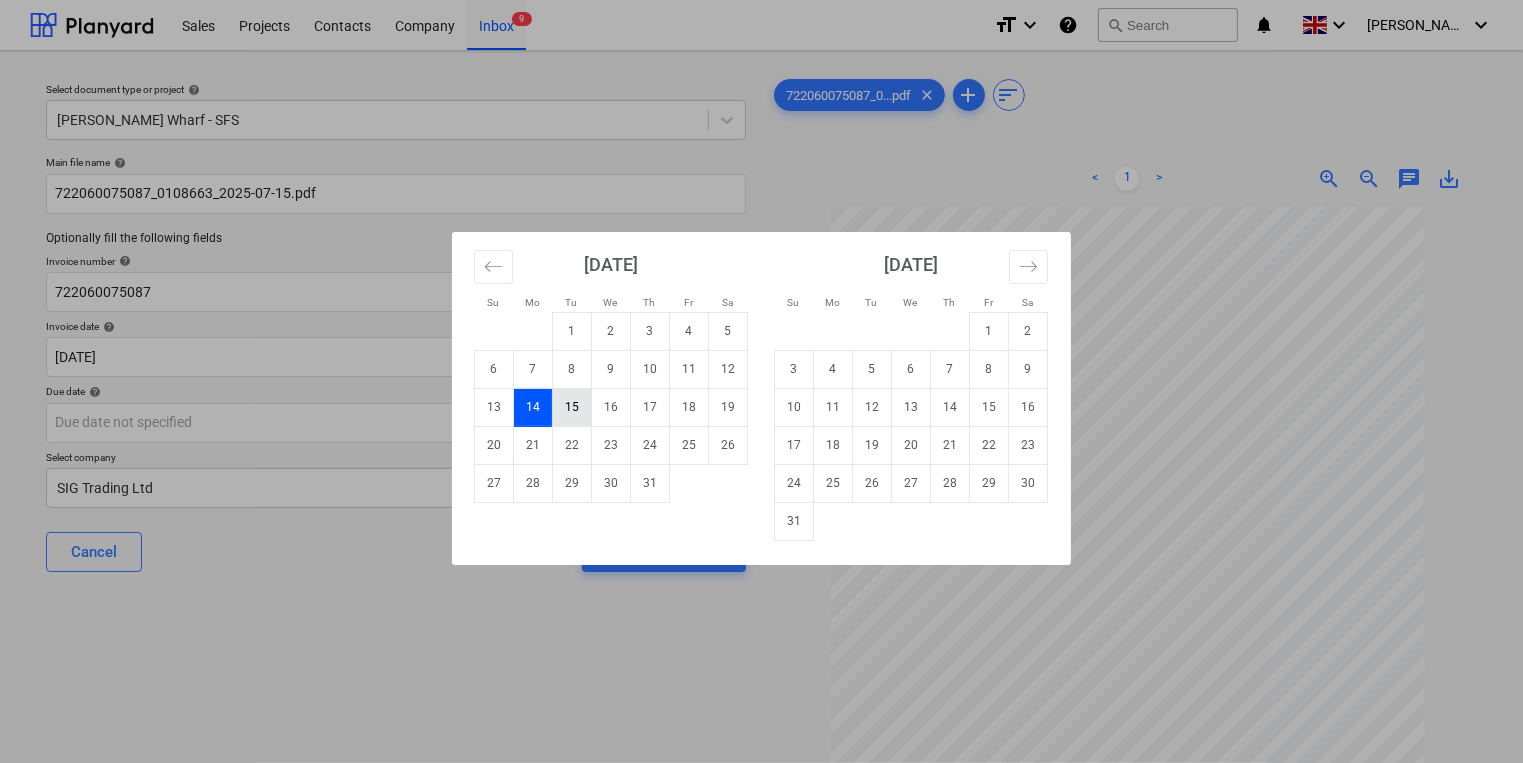 click on "15" at bounding box center (572, 407) 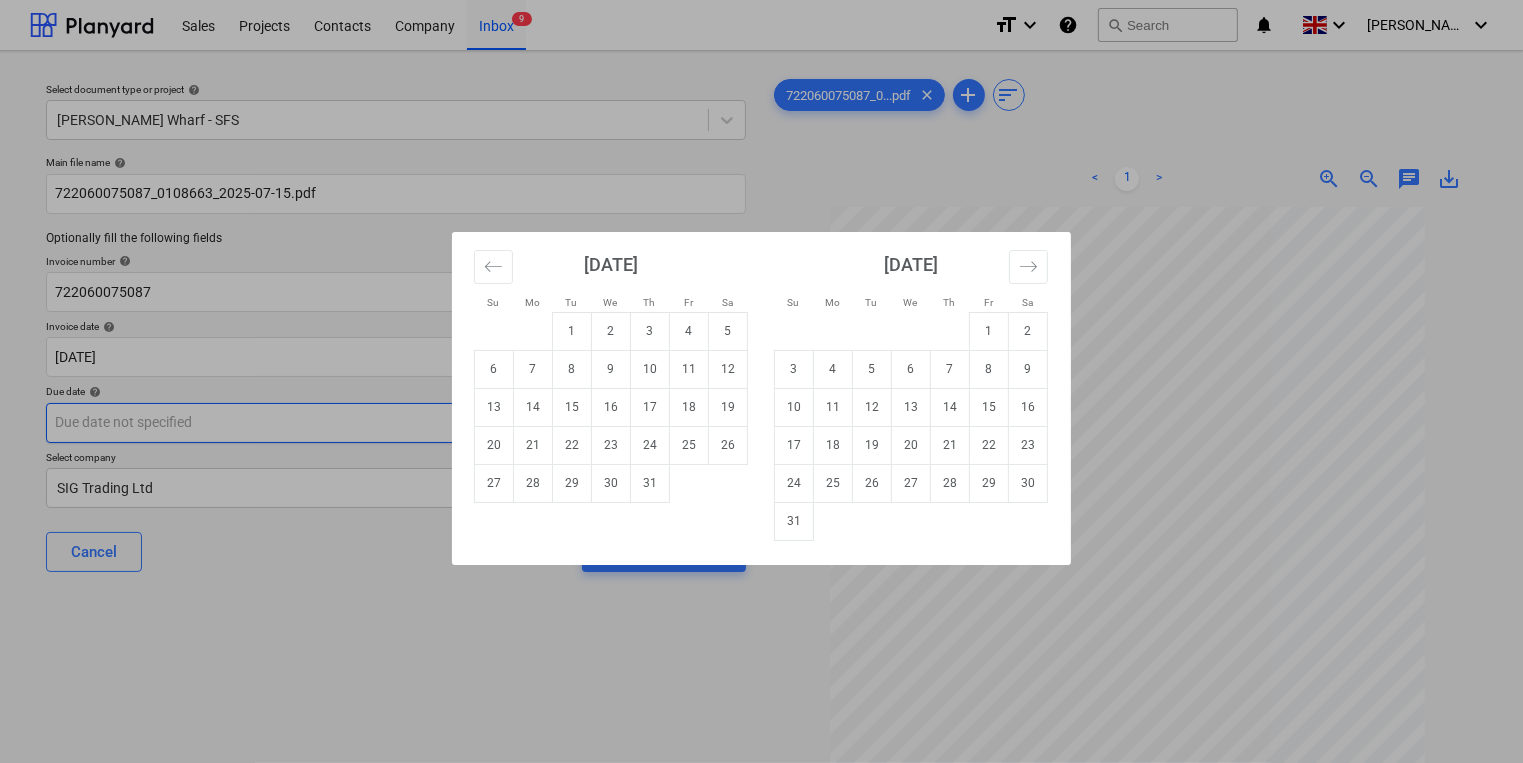 click on "Sales Projects Contacts Company Inbox 9 format_size keyboard_arrow_down help search Search notifications 0 keyboard_arrow_down [PERSON_NAME] keyboard_arrow_down Select document type or project help [PERSON_NAME] Wharf - SFS Main file name help 722060075087_0108663_2025-07-15.pdf Optionally fill the following fields Invoice number help 722060075087 Invoice date help [DATE] 15.07.2025 Press the down arrow key to interact with the calendar and
select a date. Press the question mark key to get the keyboard shortcuts for changing dates. Due date help Press the down arrow key to interact with the calendar and
select a date. Press the question mark key to get the keyboard shortcuts for changing dates. Select company SIG Trading Ltd   Cancel Assign to project 722060075087_0...pdf clear add sort < 1 > zoom_in zoom_out chat 0 save_alt
Su Mo Tu We Th Fr Sa Su Mo Tu We Th Fr Sa [DATE] 1 2 3 4 5 6 7 8 9 10 11 12 13 14 15 16 17 18 19 20 21 22 23 24 25 26 27 28 29 [DATE] 1 2 3 4 5 6 7 8 9 10" at bounding box center (761, 381) 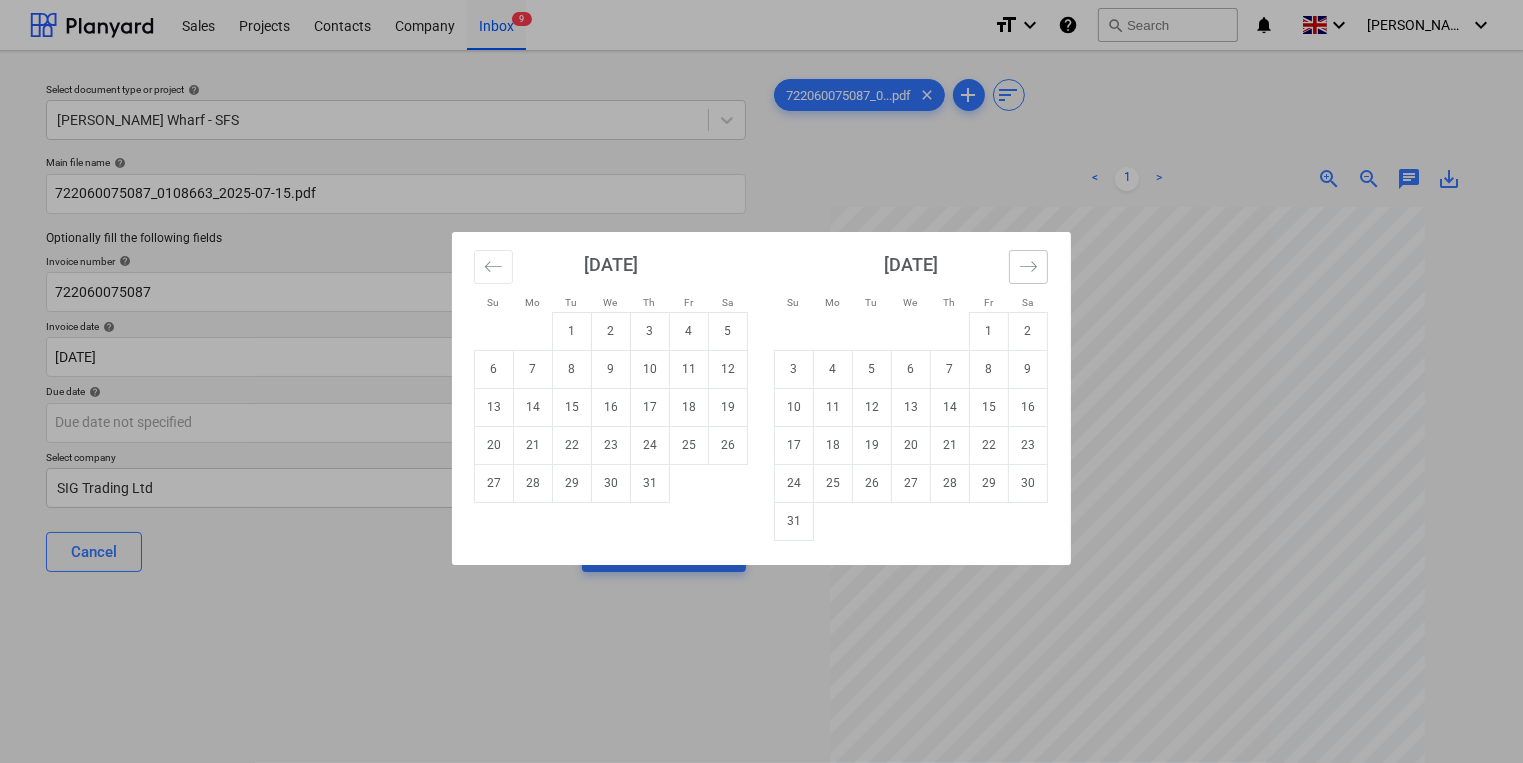 click 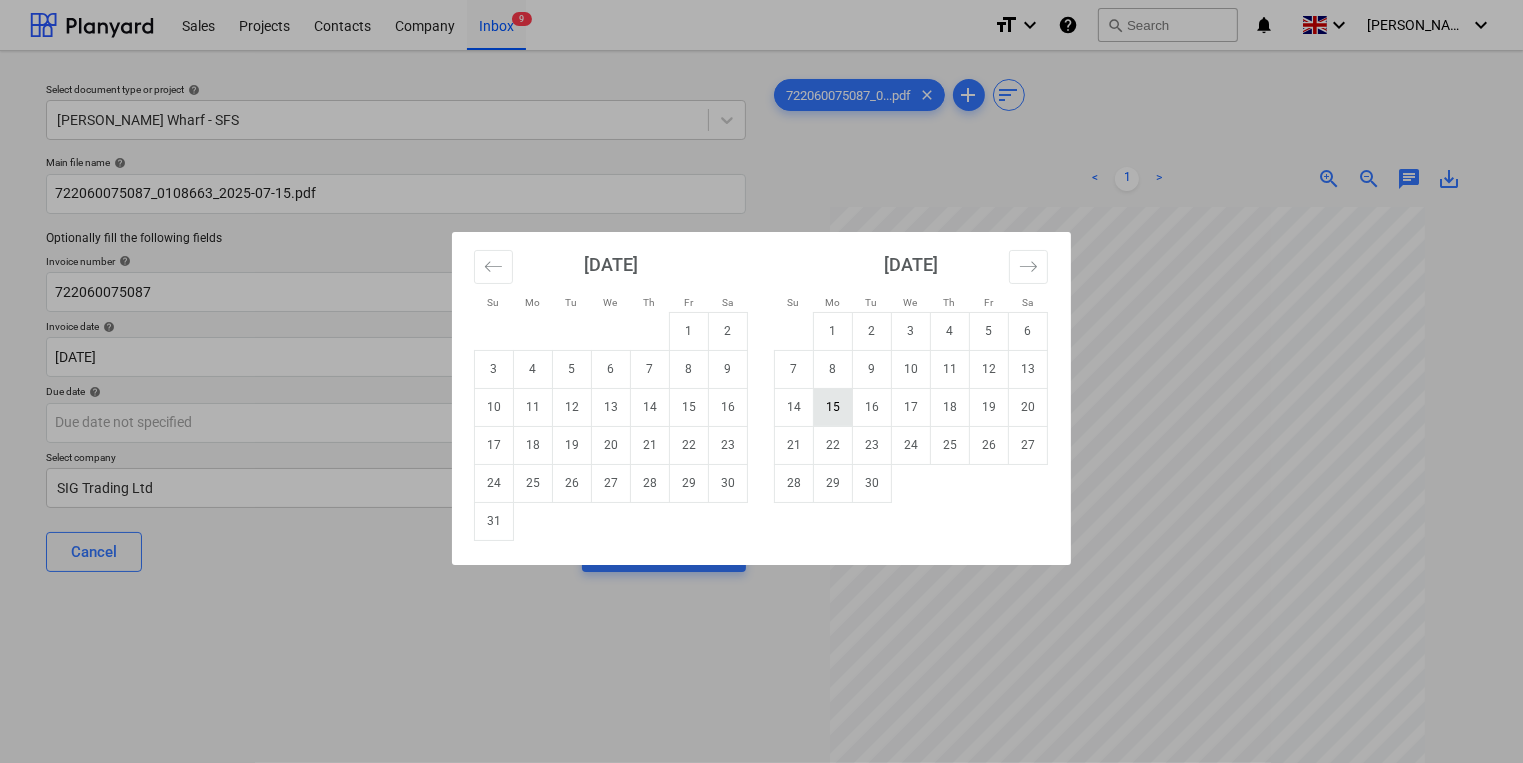 click on "15" at bounding box center (833, 407) 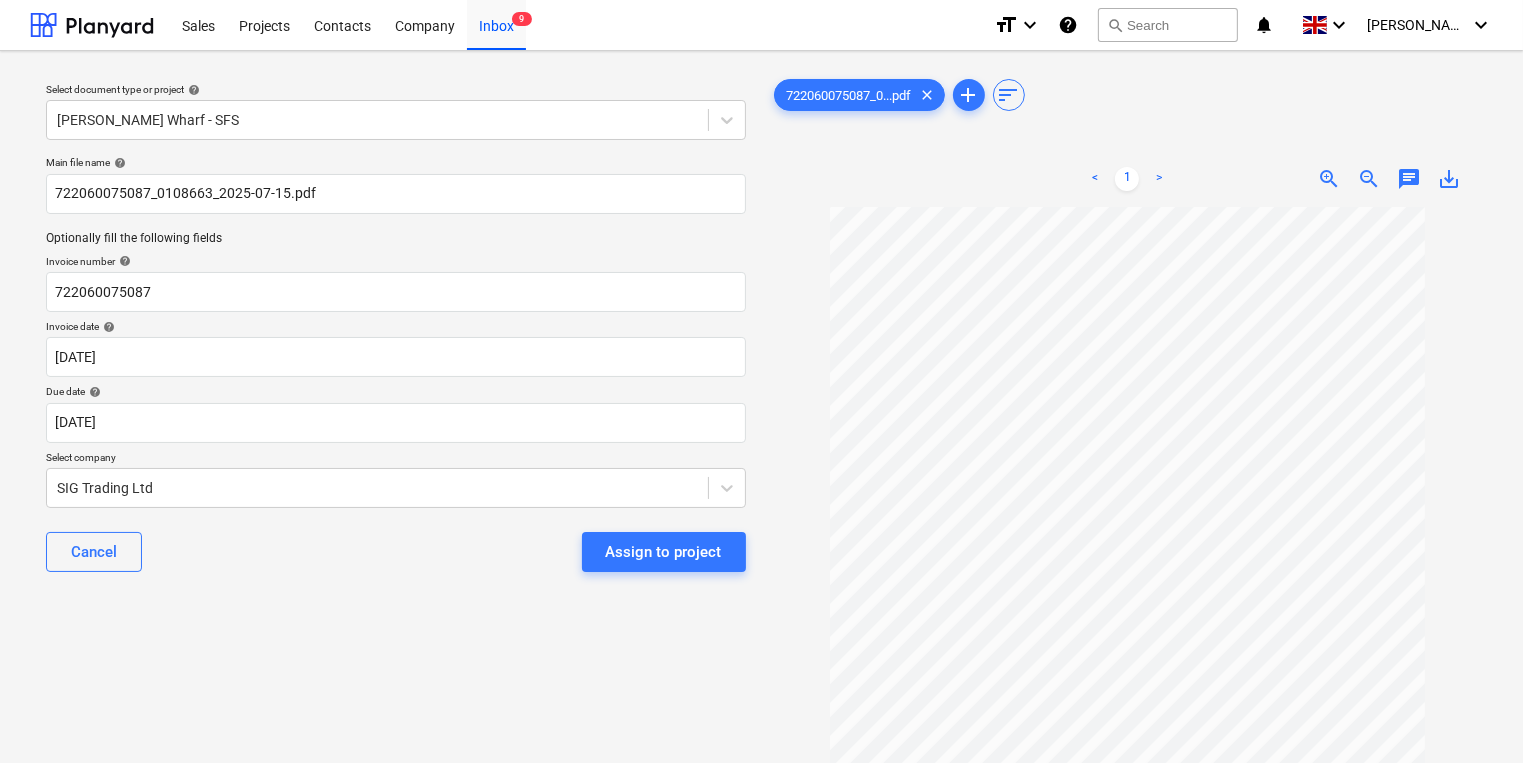 scroll, scrollTop: 138, scrollLeft: 0, axis: vertical 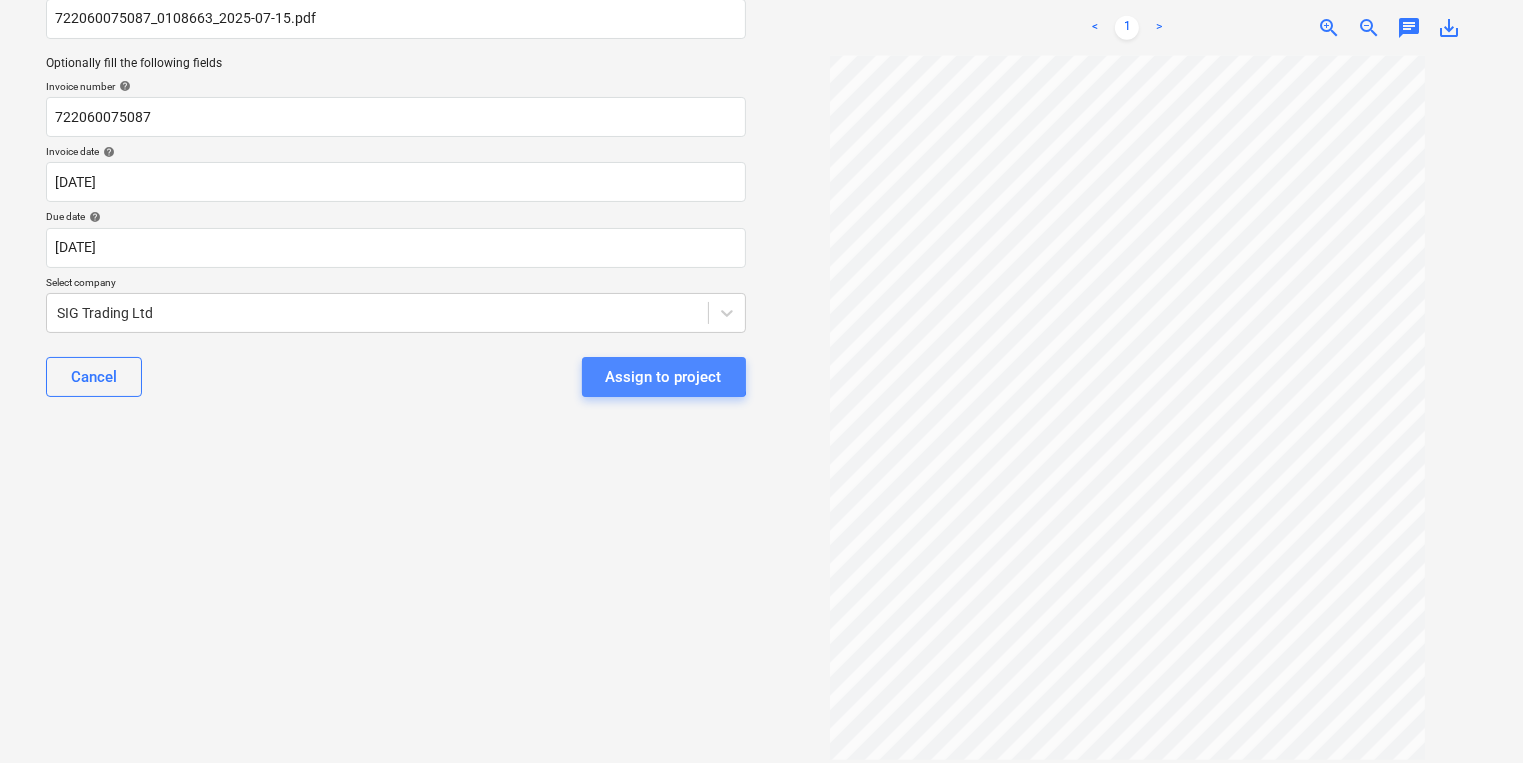 click on "Assign to project" at bounding box center [664, 377] 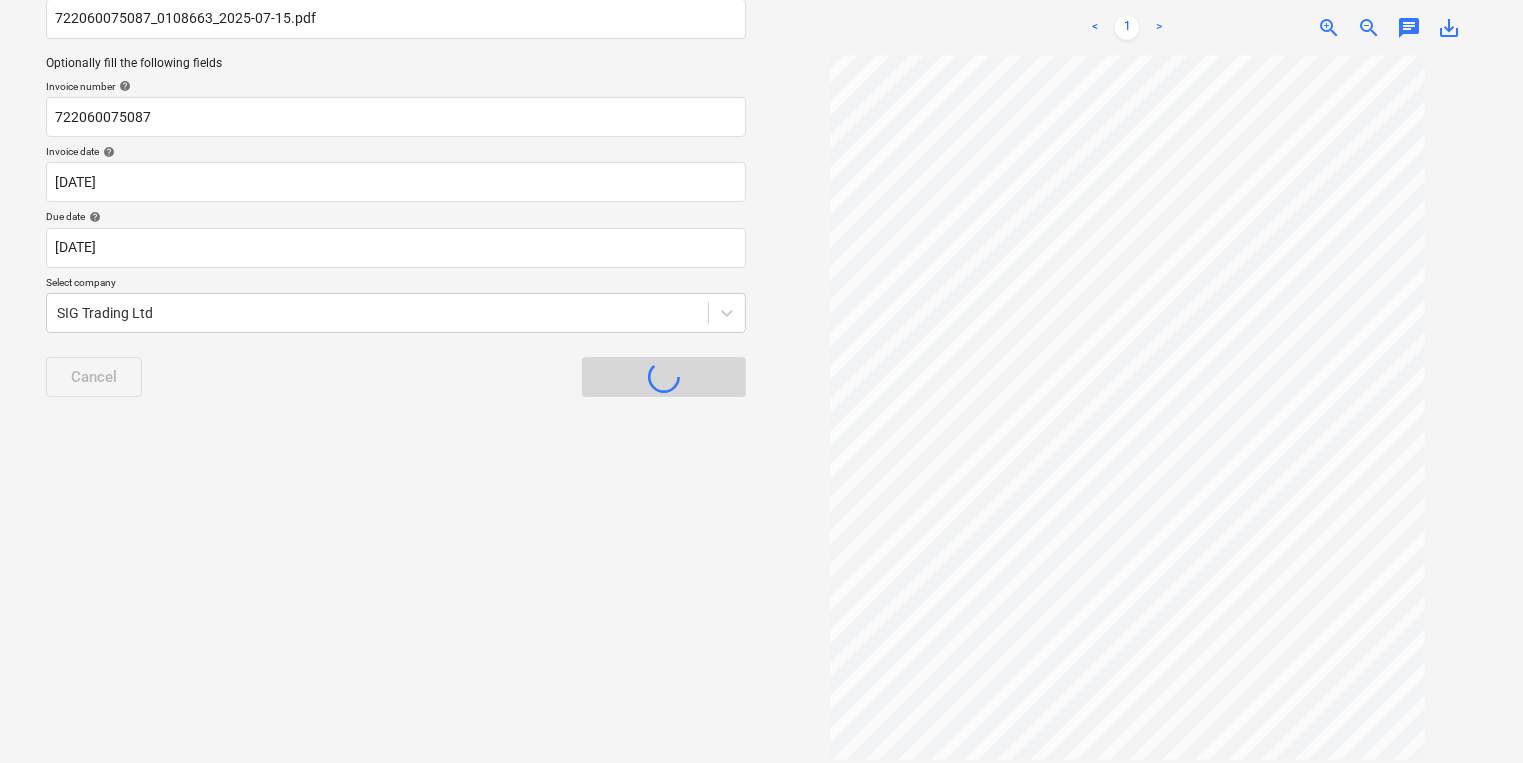 scroll, scrollTop: 11, scrollLeft: 0, axis: vertical 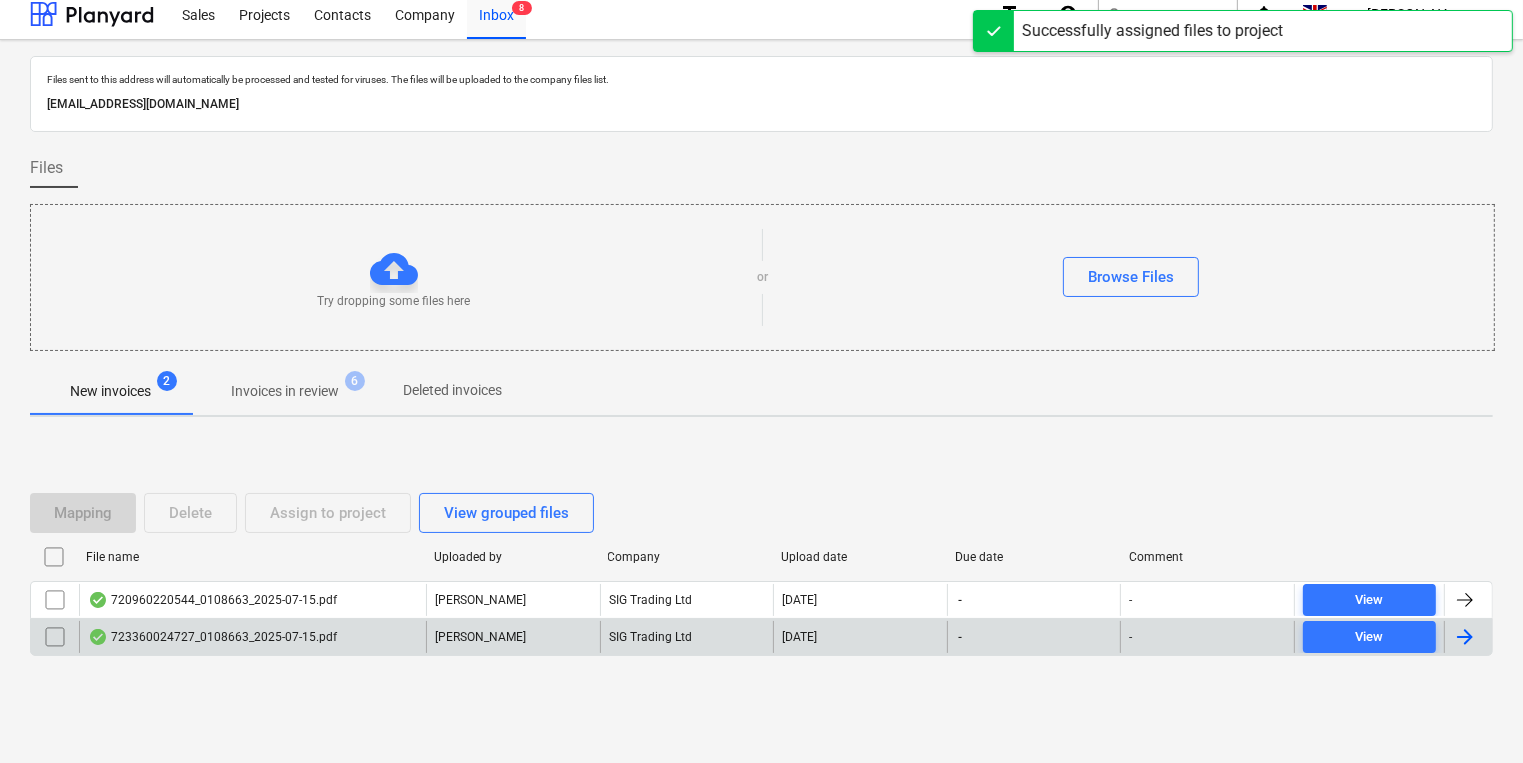 click on "723360024727_0108663_2025-07-15.pdf" at bounding box center [212, 637] 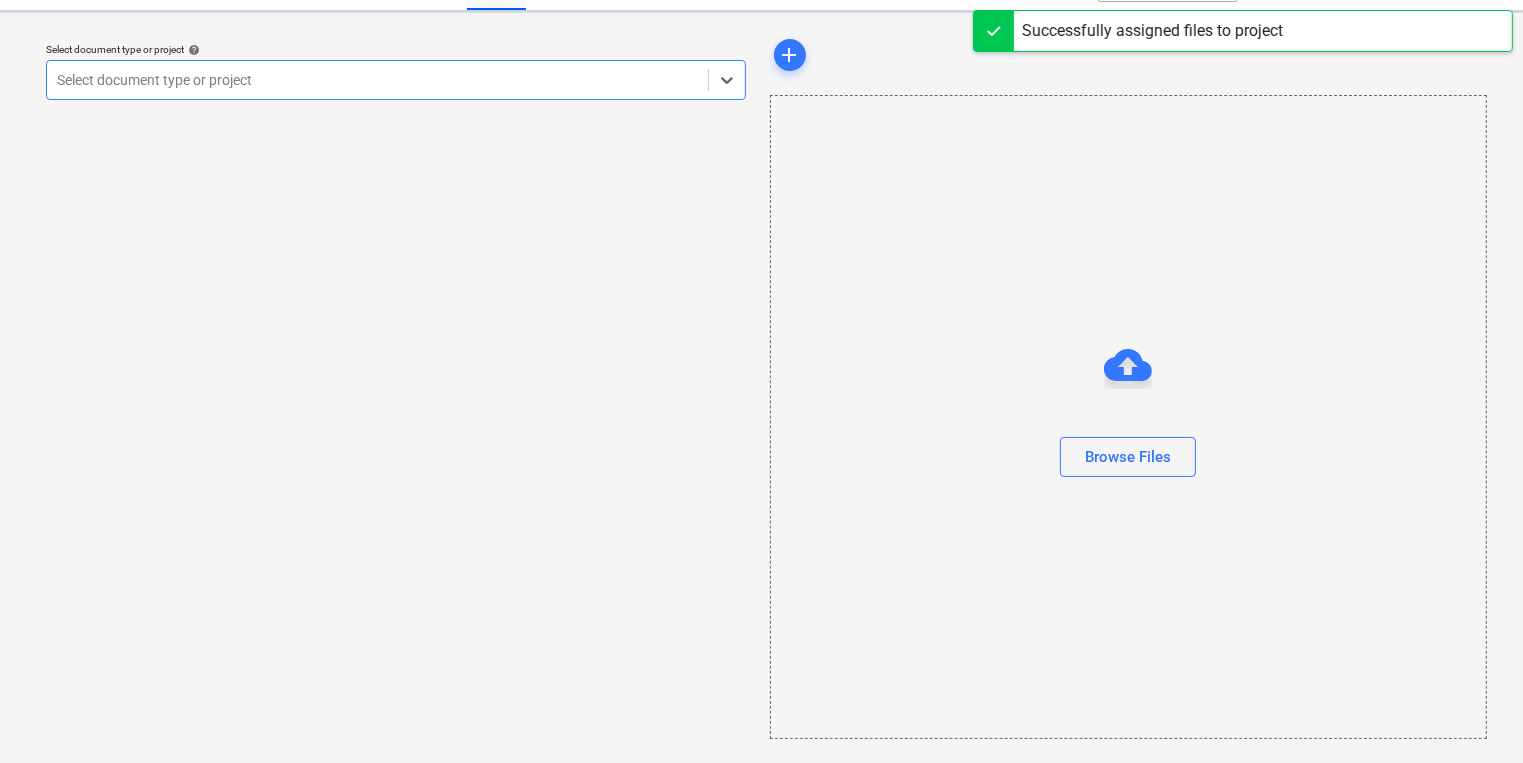 scroll, scrollTop: 0, scrollLeft: 0, axis: both 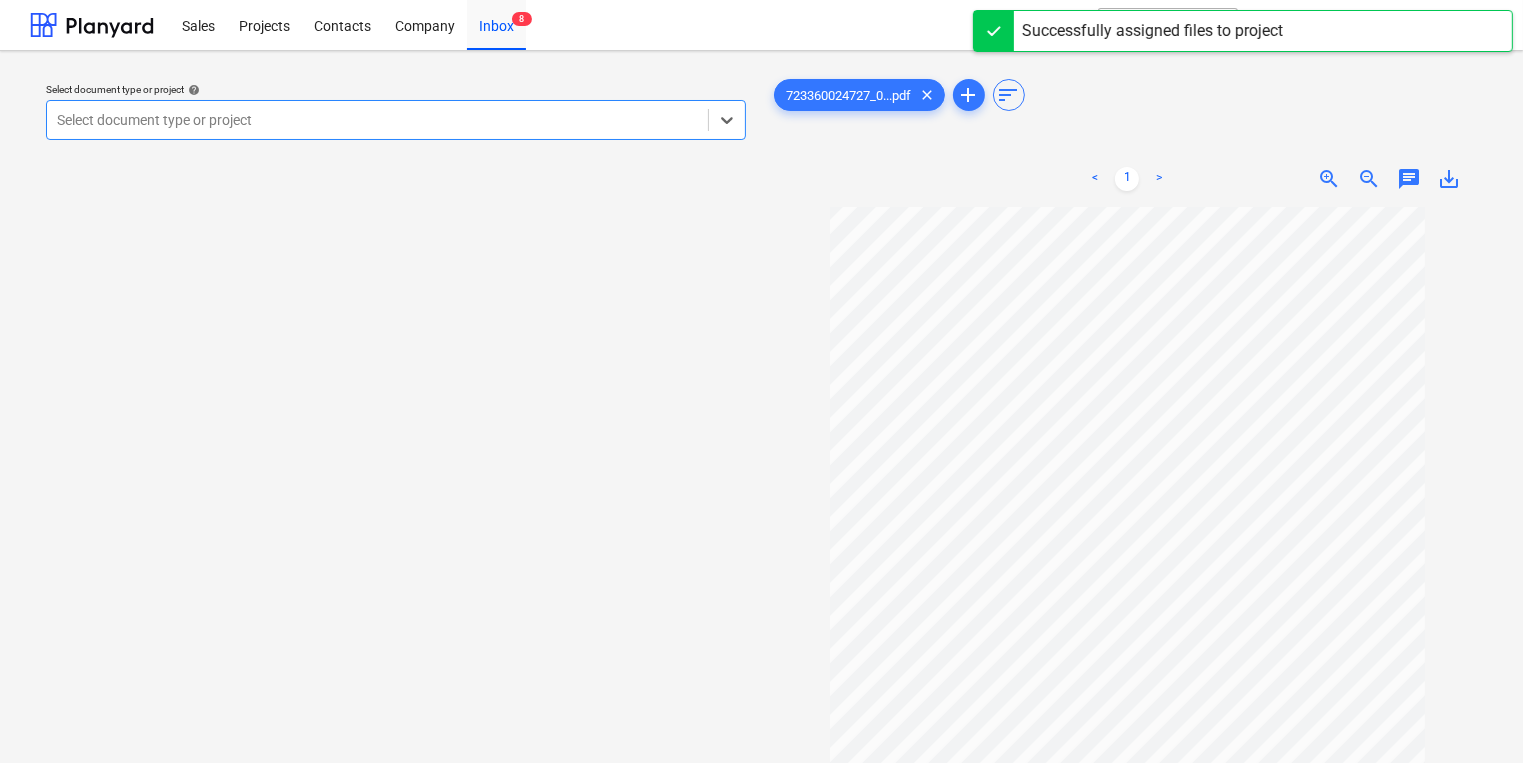 click at bounding box center (377, 120) 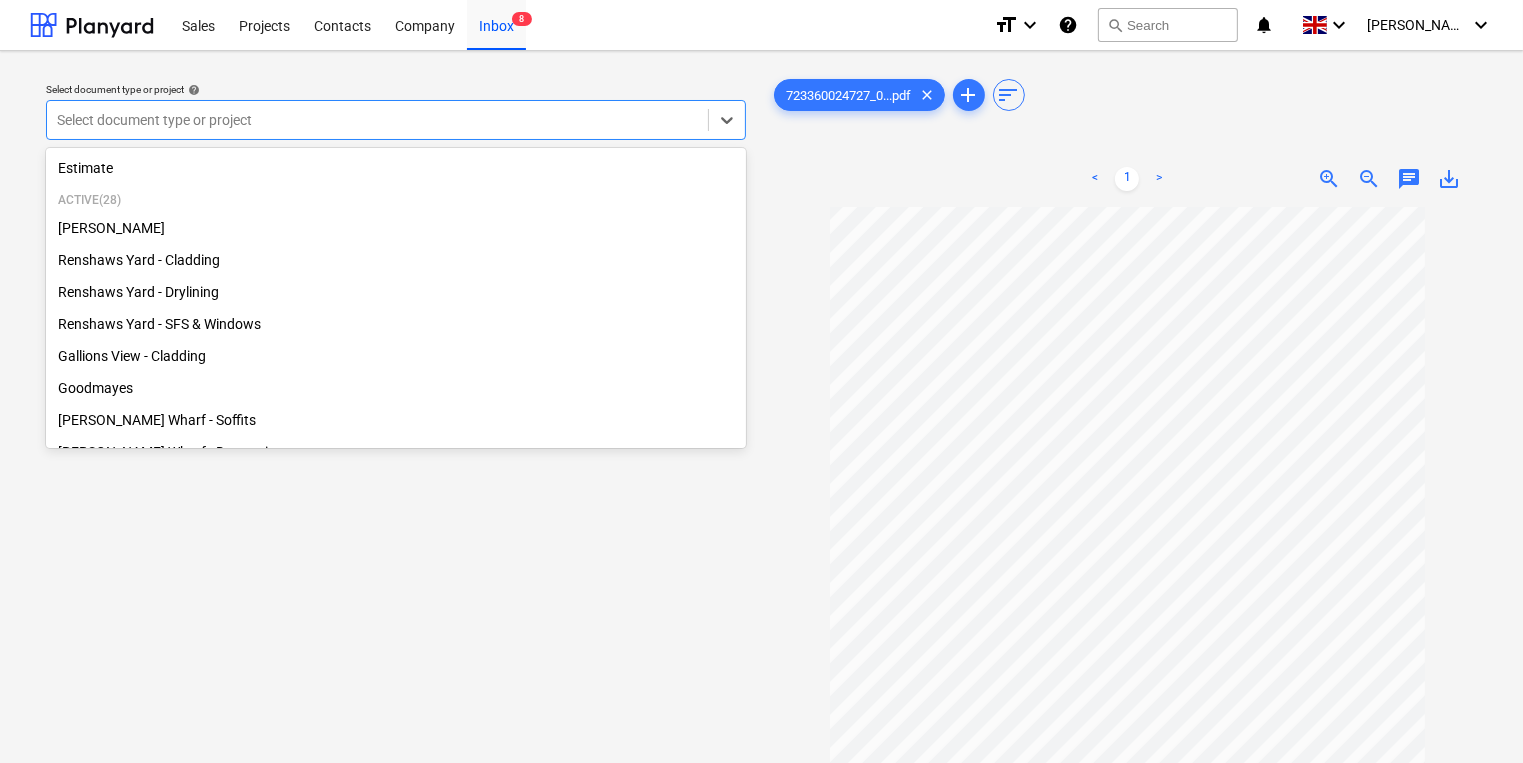 scroll, scrollTop: 400, scrollLeft: 0, axis: vertical 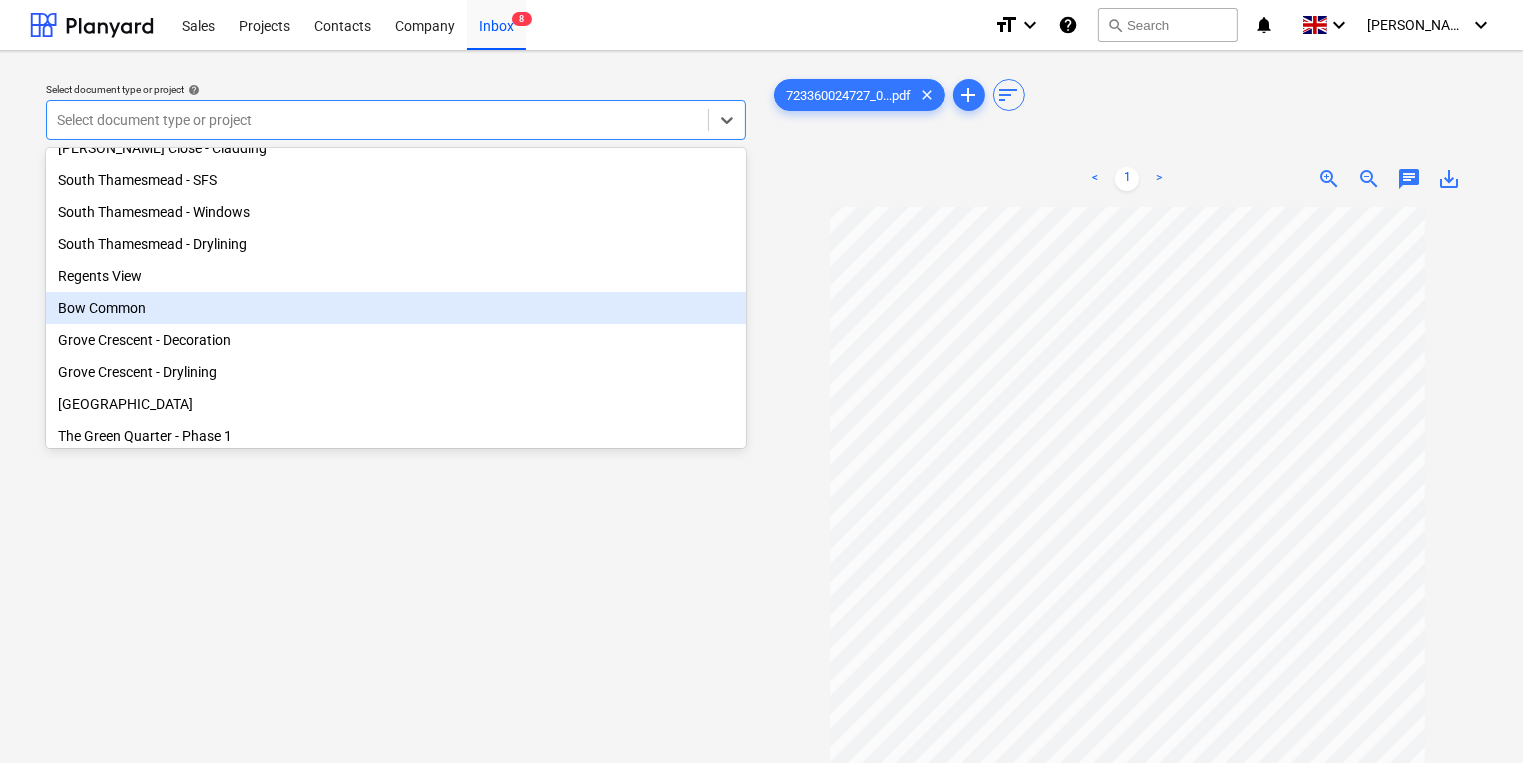 click on "Bow Common" at bounding box center [396, 308] 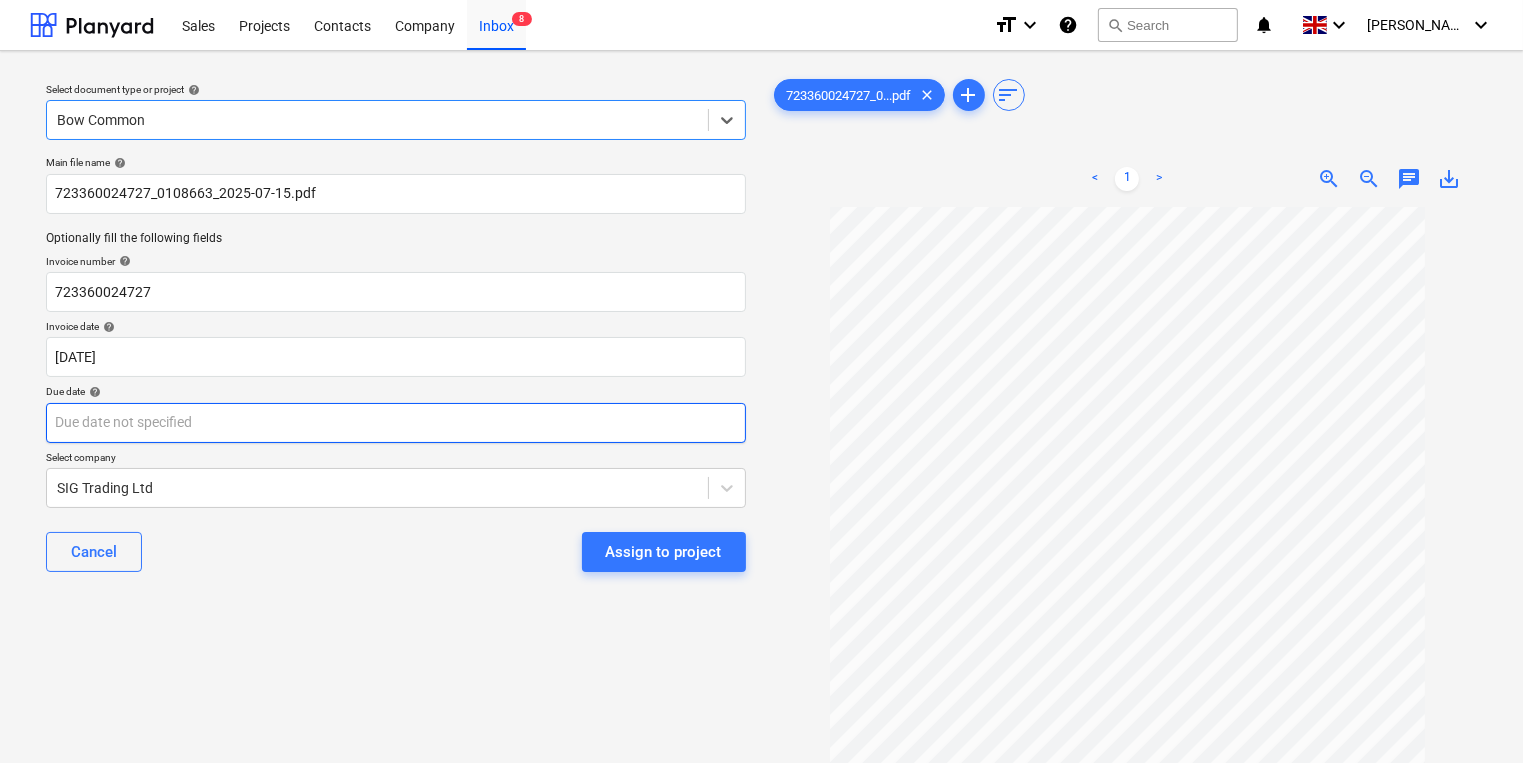 click on "Sales Projects Contacts Company Inbox 8 format_size keyboard_arrow_down help search Search notifications 0 keyboard_arrow_down [PERSON_NAME] keyboard_arrow_down Select document type or project help option Bow Common, selected.   Select is focused ,type to refine list, press Down to open the menu,  Bow Common Main file name help 723360024727_0108663_2025-07-15.pdf Optionally fill the following fields Invoice number help 723360024727 Invoice date help [DATE] 15.07.2025 Press the down arrow key to interact with the calendar and
select a date. Press the question mark key to get the keyboard shortcuts for changing dates. Due date help Press the down arrow key to interact with the calendar and
select a date. Press the question mark key to get the keyboard shortcuts for changing dates. Select company SIG Trading Ltd   Cancel Assign to project 723360024727_0...pdf clear add sort < 1 > zoom_in zoom_out chat 0 save_alt" at bounding box center (761, 381) 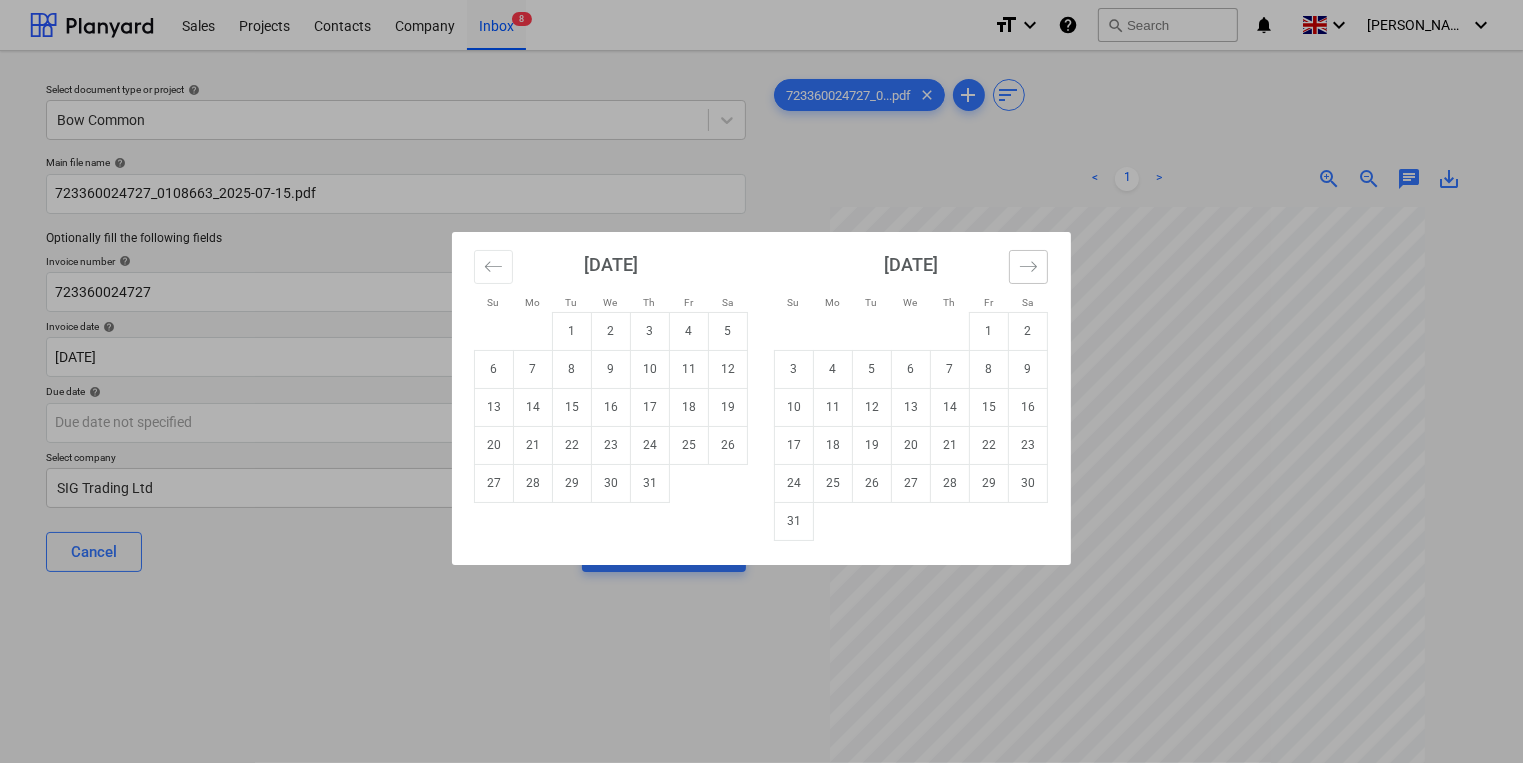 click 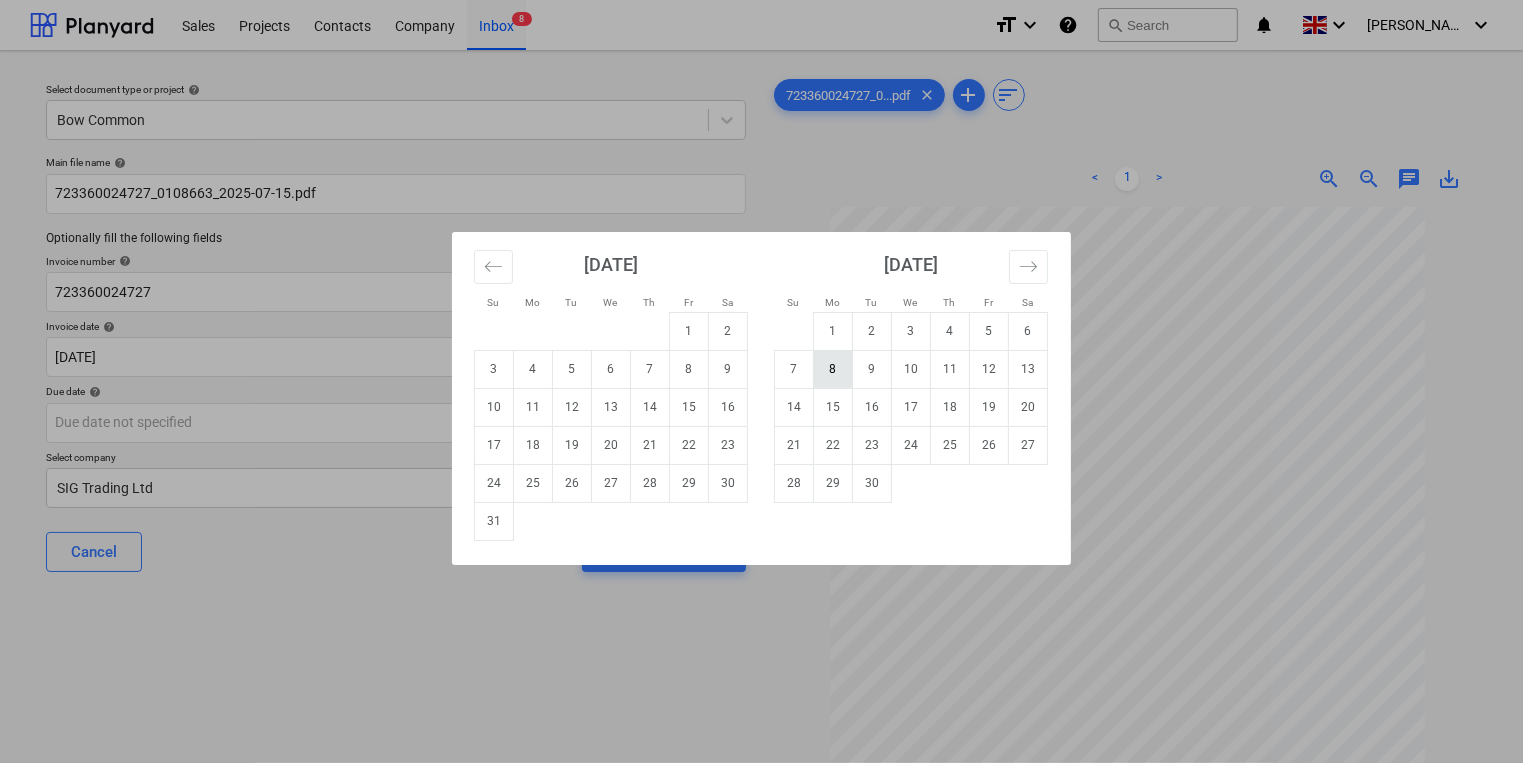 click on "8" at bounding box center (833, 369) 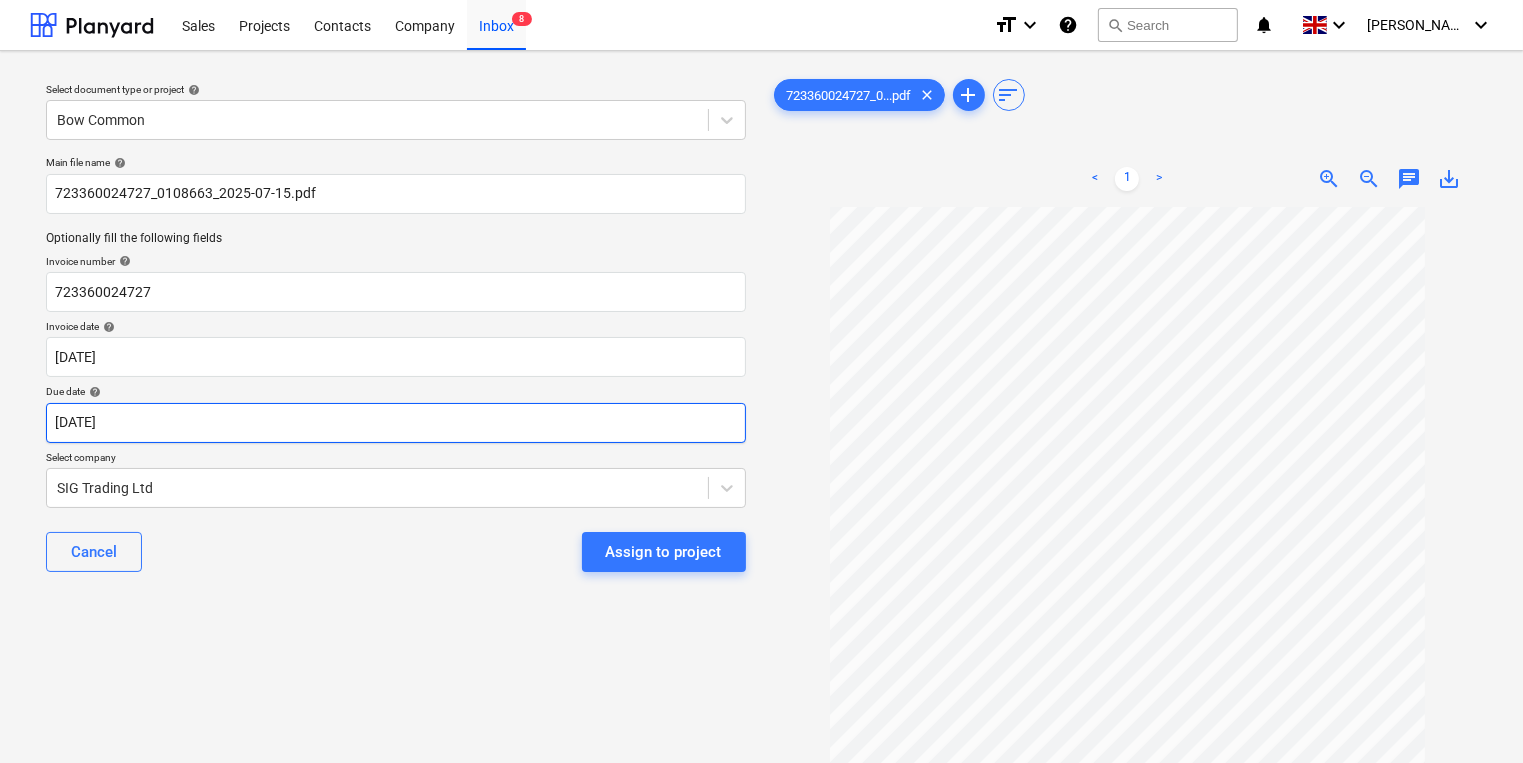 click on "Sales Projects Contacts Company Inbox 8 format_size keyboard_arrow_down help search Search notifications 0 keyboard_arrow_down [PERSON_NAME] keyboard_arrow_down Select document type or project help Bow Common Main file name help 723360024727_0108663_2025-07-15.pdf Optionally fill the following fields Invoice number help 723360024727 Invoice date help [DATE] 15.07.2025 Press the down arrow key to interact with the calendar and
select a date. Press the question mark key to get the keyboard shortcuts for changing dates. Due date help [DATE] 08.09.2025 Press the down arrow key to interact with the calendar and
select a date. Press the question mark key to get the keyboard shortcuts for changing dates. Select company SIG Trading Ltd   Cancel Assign to project 723360024727_0...pdf clear add sort < 1 > zoom_in zoom_out chat 0 save_alt" at bounding box center (761, 381) 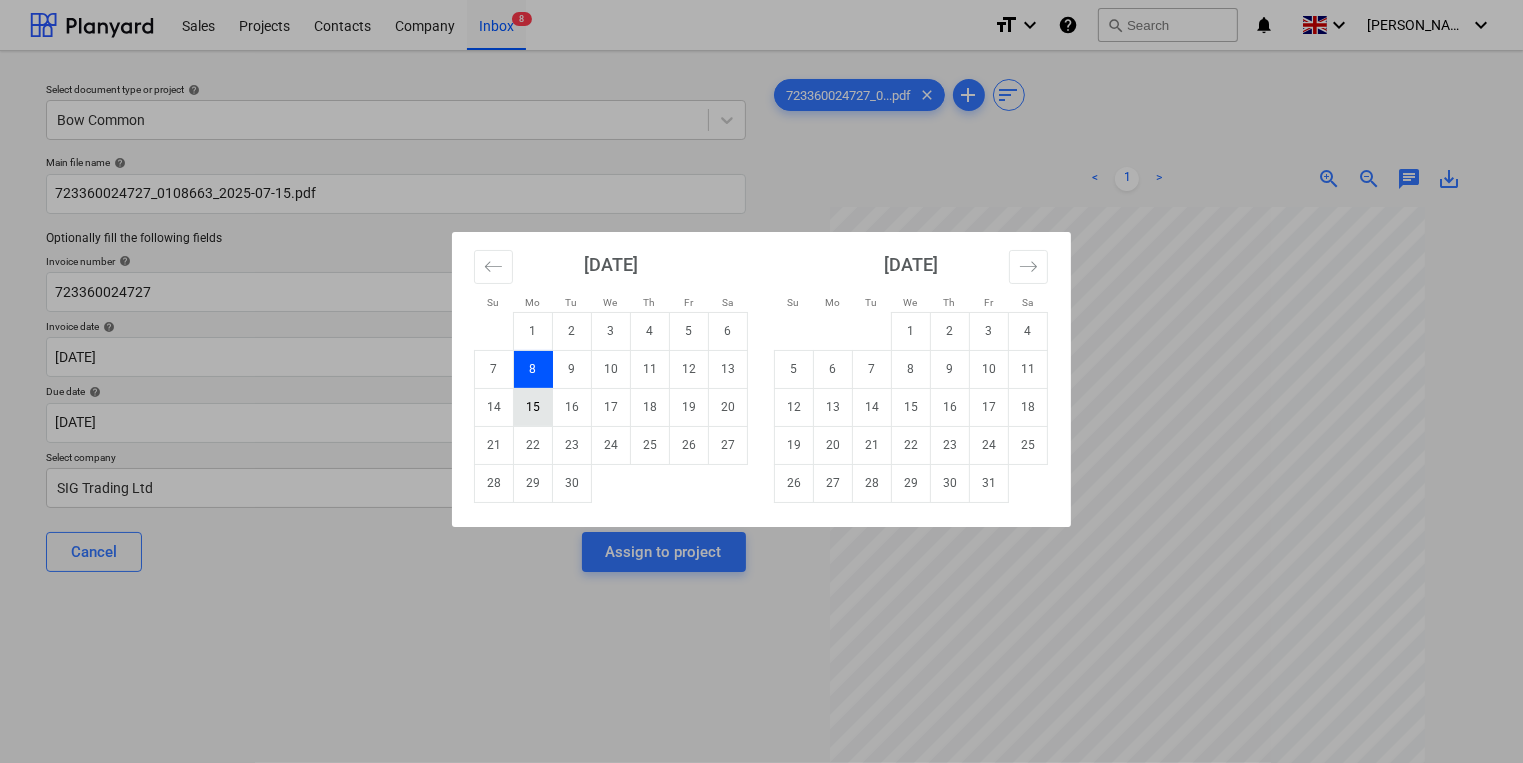 click on "15" at bounding box center [533, 407] 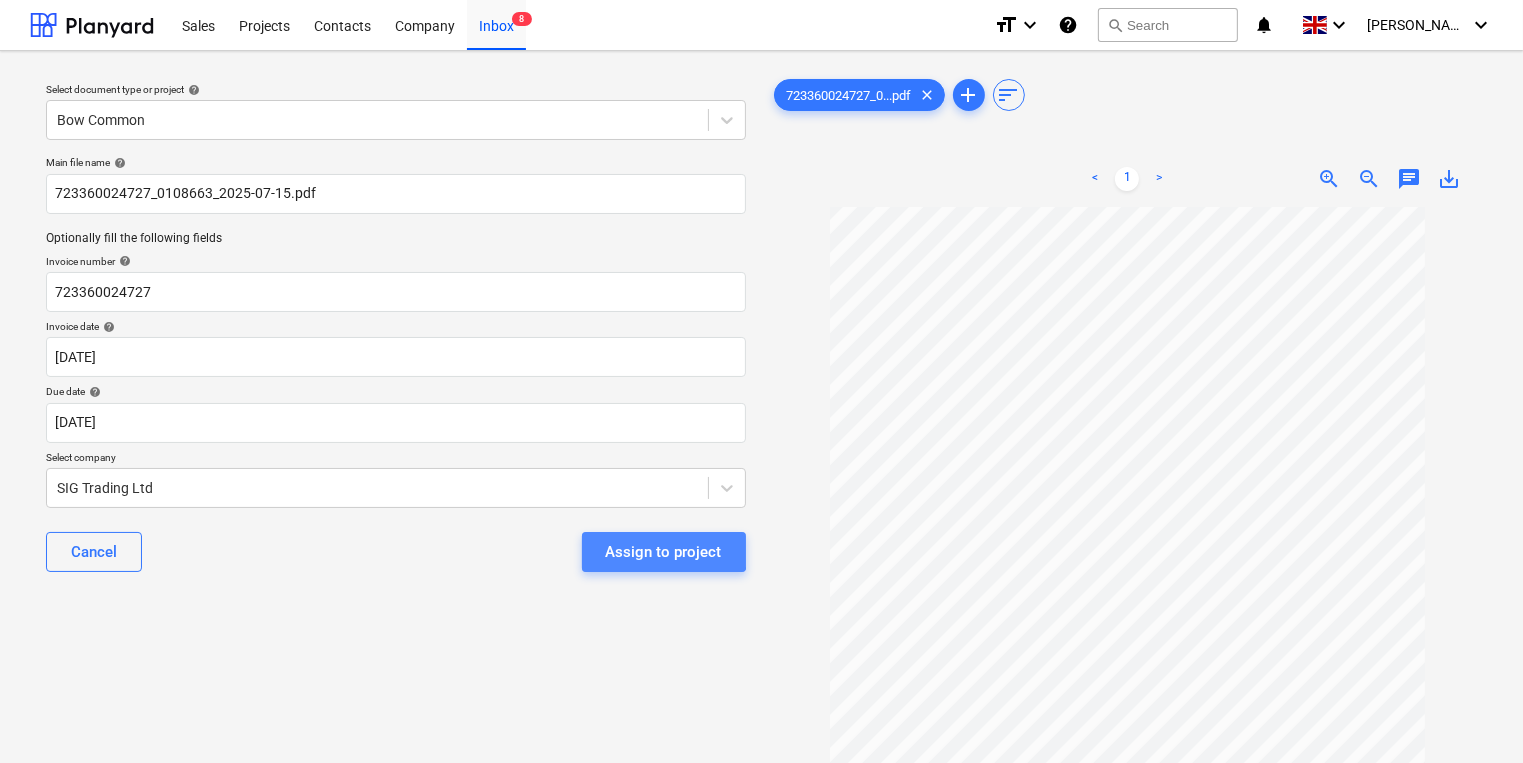 click on "Assign to project" at bounding box center (664, 552) 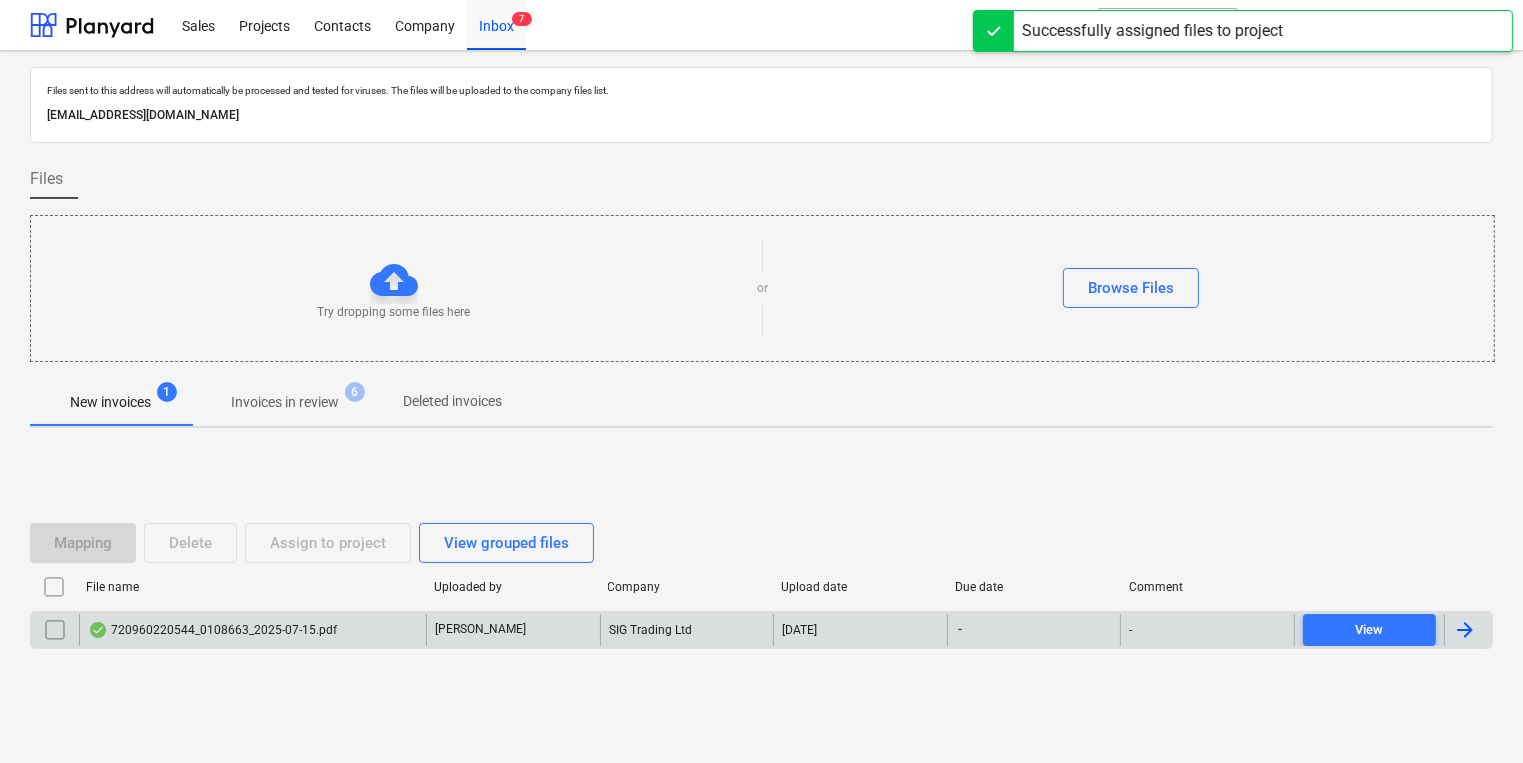 click on "720960220544_0108663_2025-07-15.pdf" at bounding box center [212, 630] 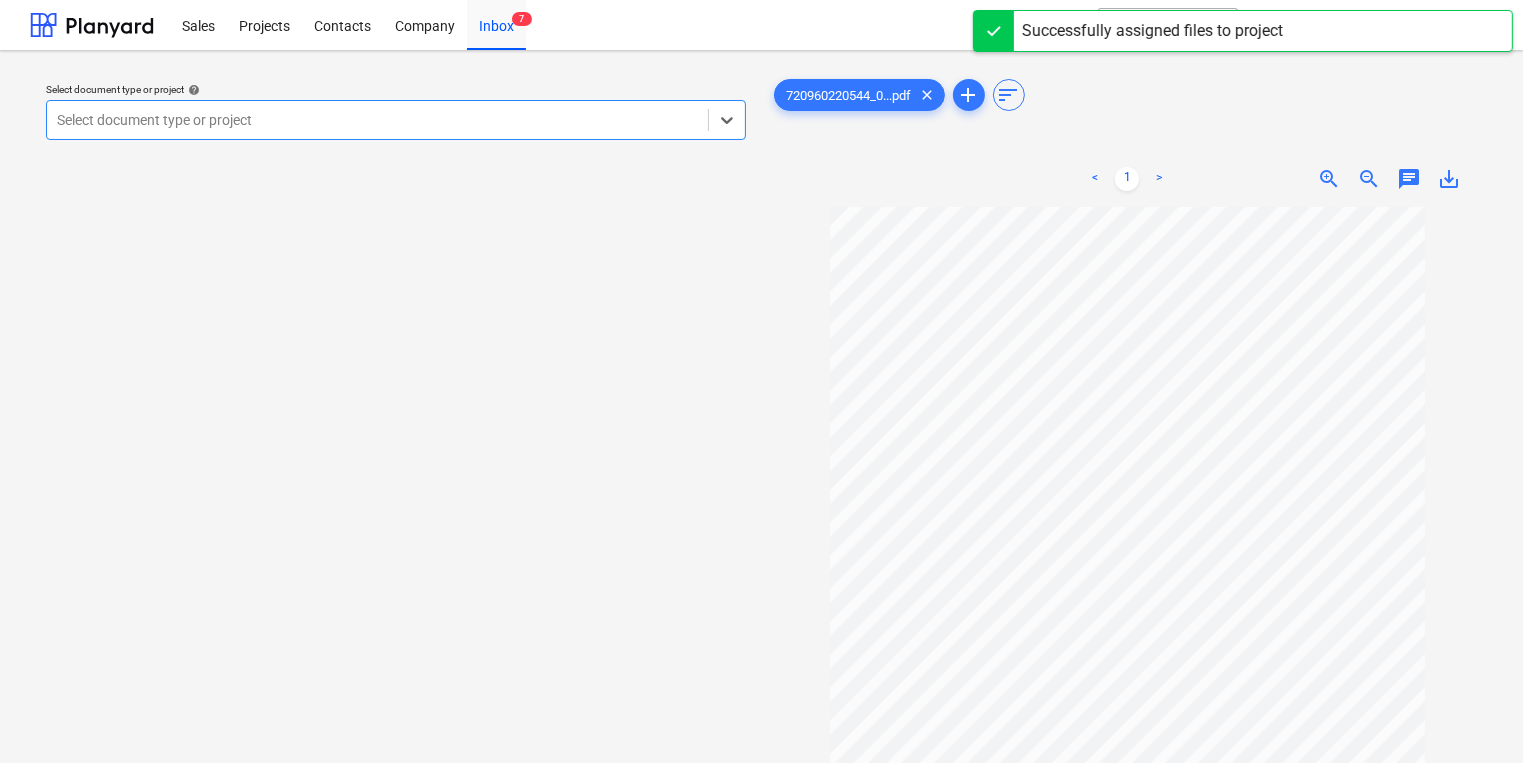 click at bounding box center (377, 120) 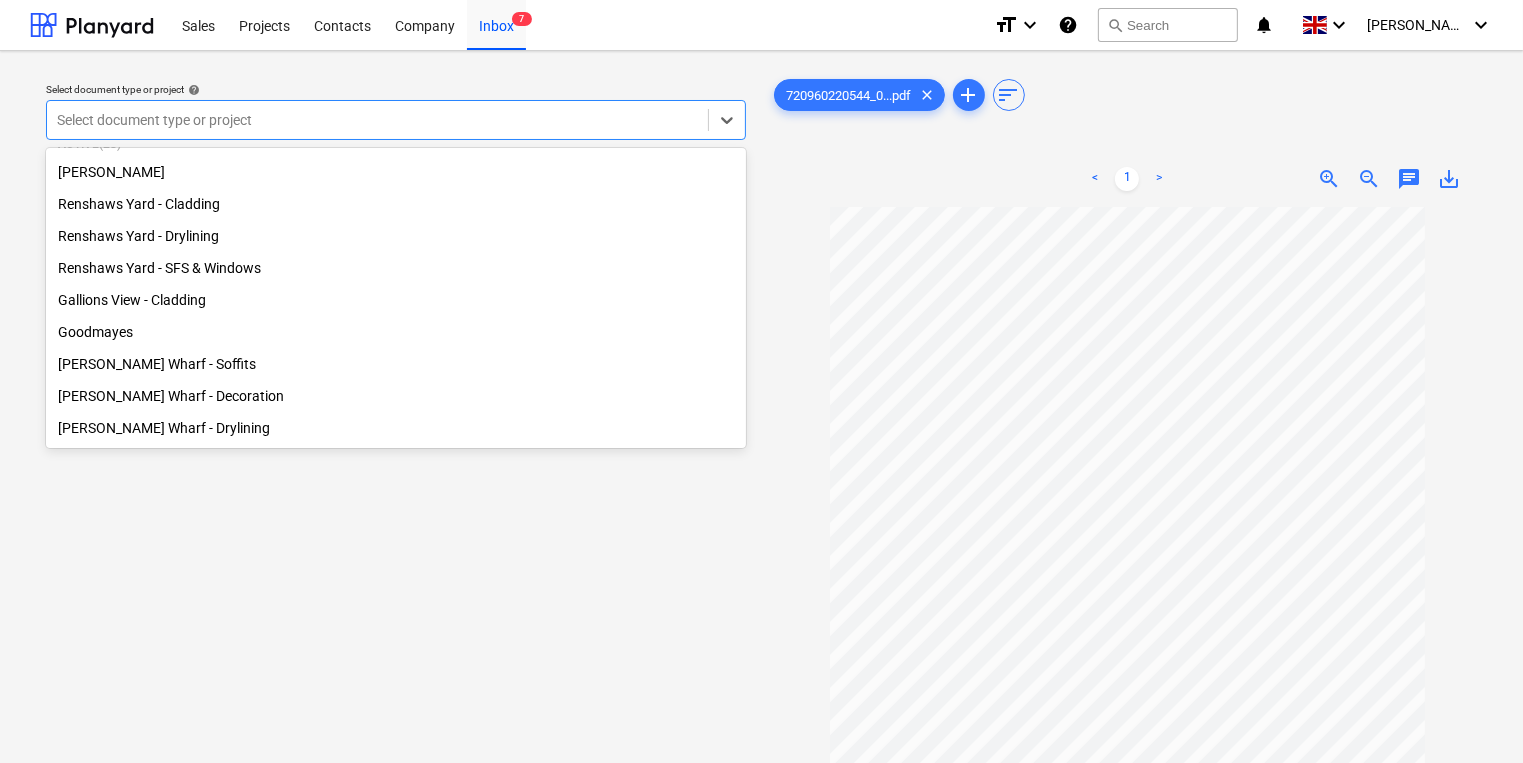 scroll, scrollTop: 60, scrollLeft: 0, axis: vertical 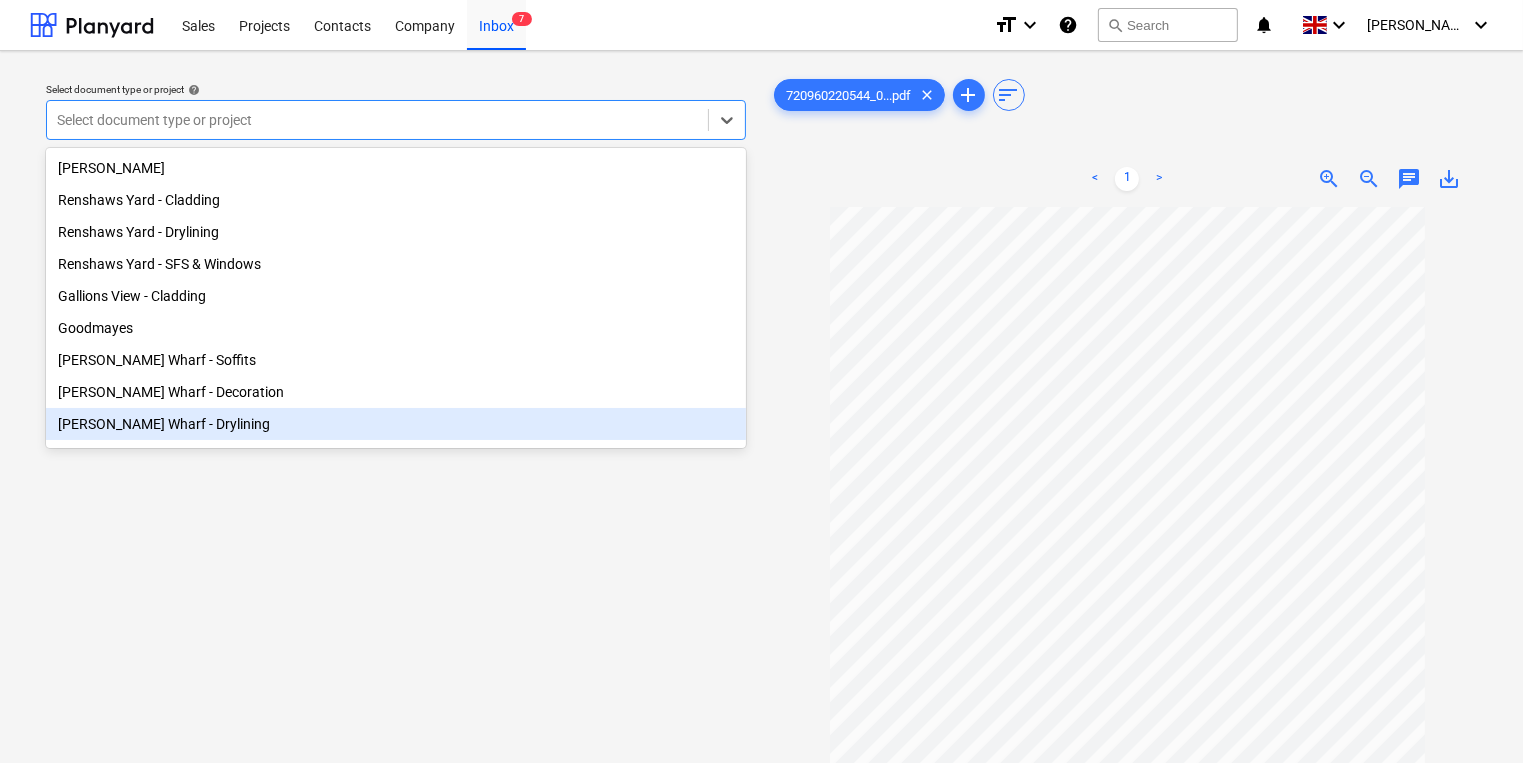 click on "[PERSON_NAME] Wharf - Drylining" at bounding box center (396, 424) 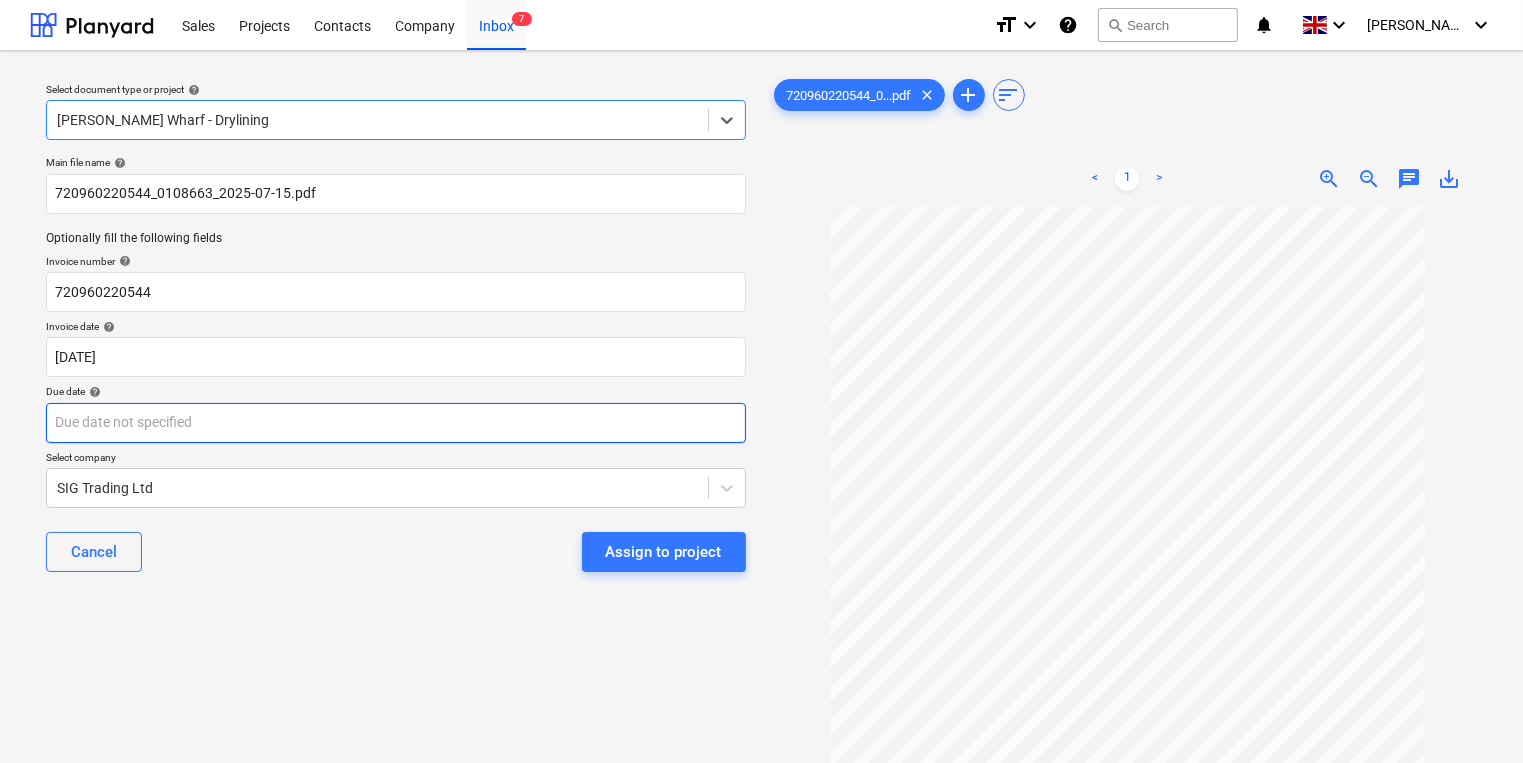 click on "Sales Projects Contacts Company Inbox 7 format_size keyboard_arrow_down help search Search notifications 0 keyboard_arrow_down [PERSON_NAME] keyboard_arrow_down Select document type or project help option [PERSON_NAME] Wharf - Drylining, selected.   Select is focused ,type to refine list, press Down to open the menu,  [PERSON_NAME] Wharf - Drylining Main file name help 720960220544_0108663_2025-07-15.pdf Optionally fill the following fields Invoice number help 720960220544 Invoice date help [DATE] 15.07.2025 Press the down arrow key to interact with the calendar and
select a date. Press the question mark key to get the keyboard shortcuts for changing dates. Due date help Press the down arrow key to interact with the calendar and
select a date. Press the question mark key to get the keyboard shortcuts for changing dates. Select company SIG Trading Ltd   Cancel Assign to project 720960220544_0...pdf clear add sort < 1 > zoom_in zoom_out chat 0 save_alt" at bounding box center [761, 381] 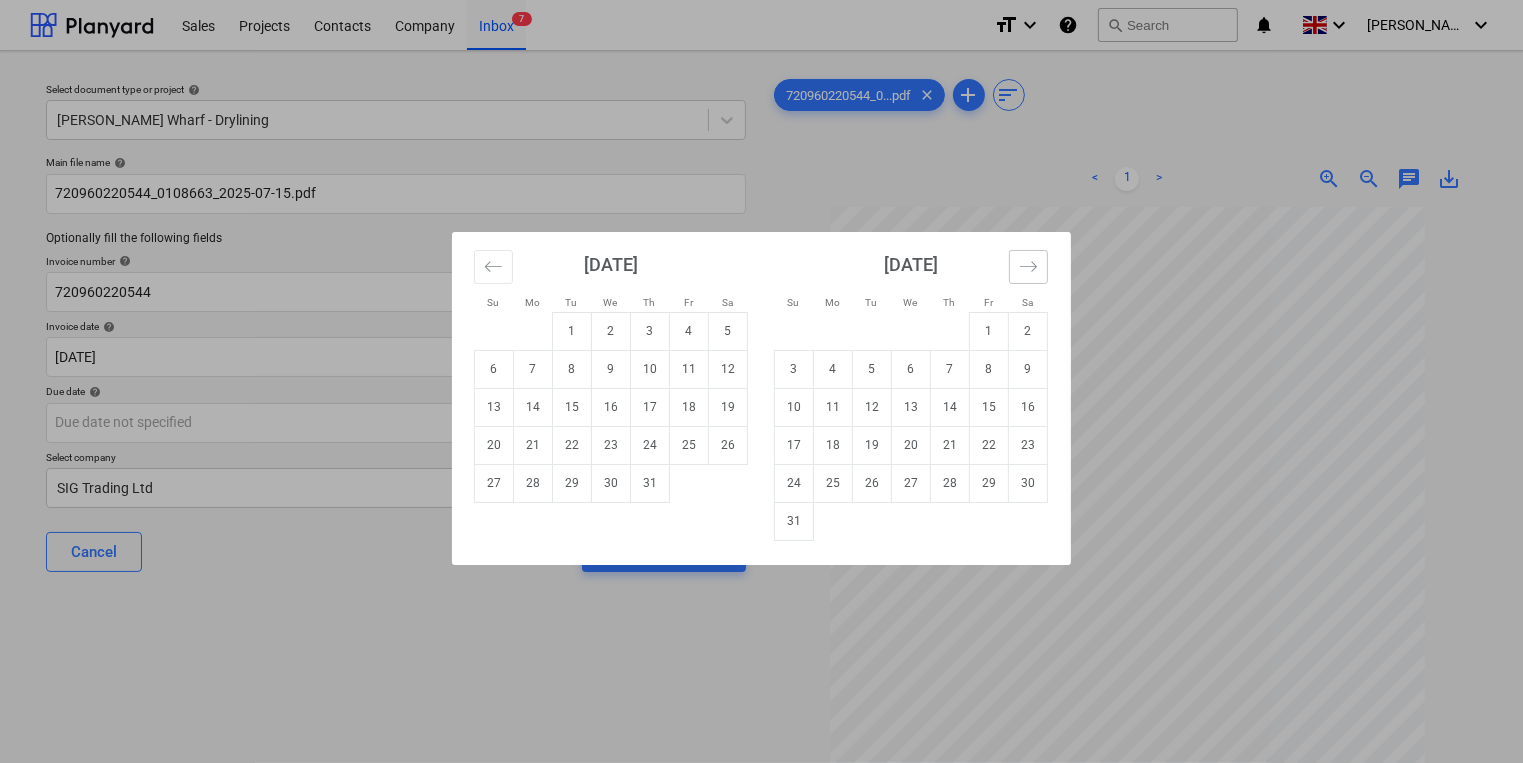 click 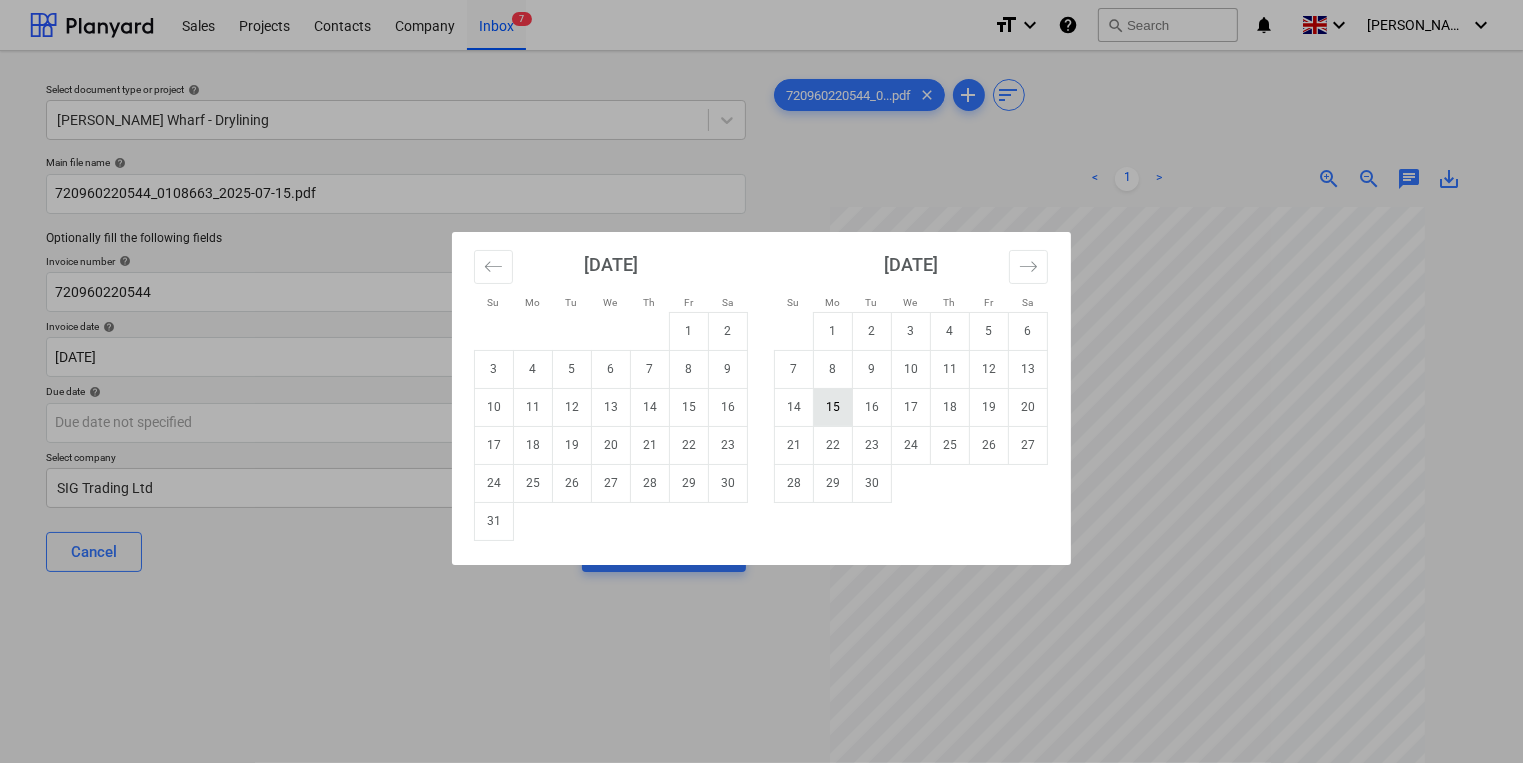 click on "15" at bounding box center (833, 407) 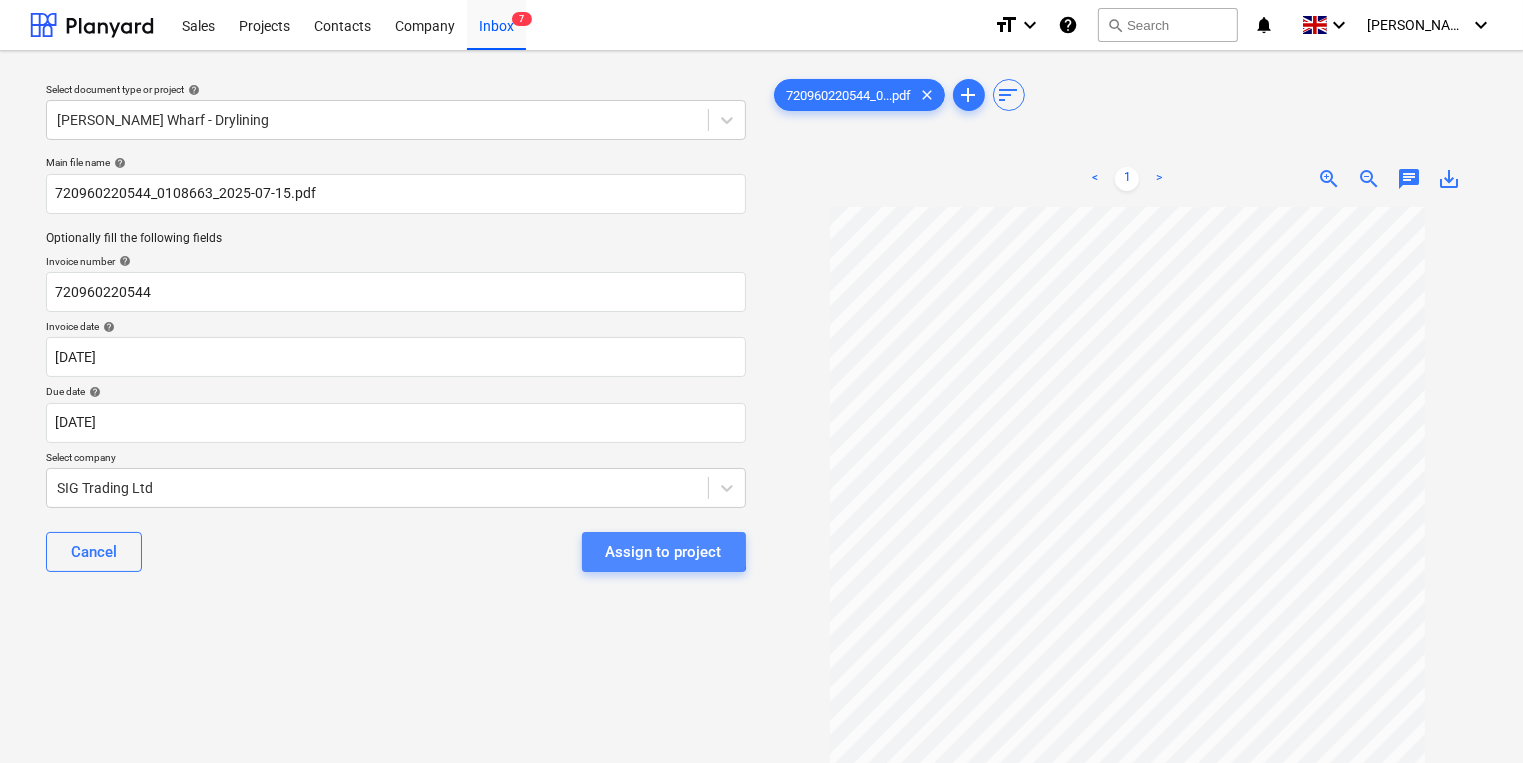 click on "Assign to project" at bounding box center (664, 552) 